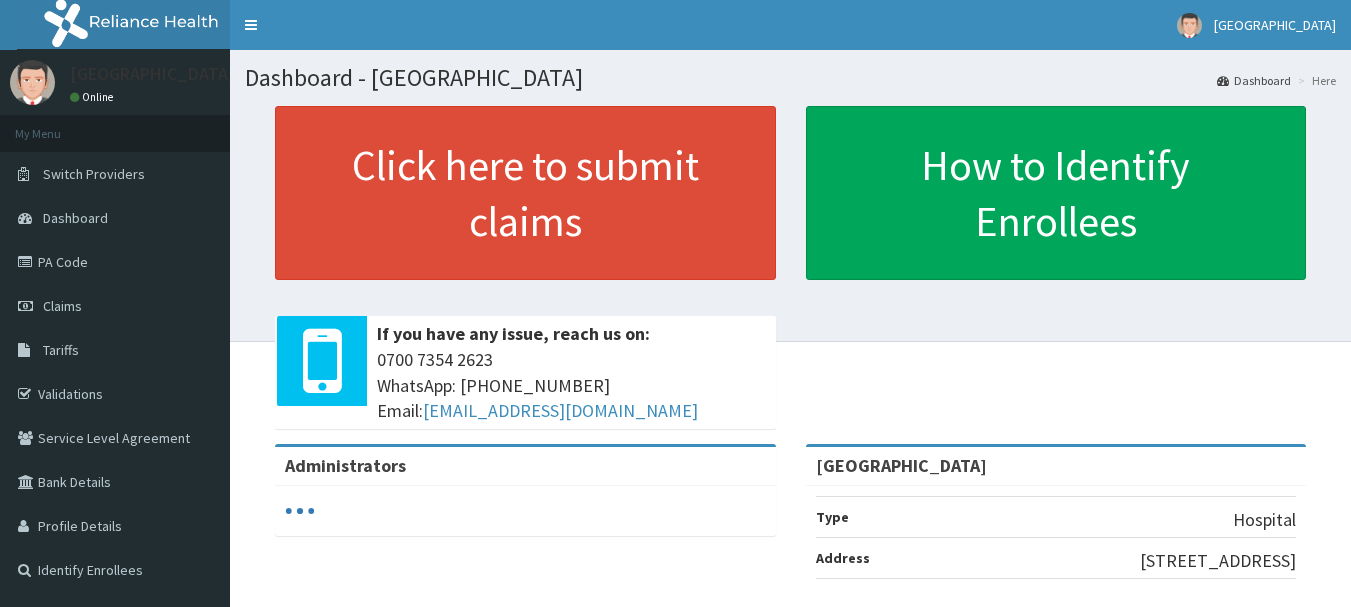 scroll, scrollTop: 0, scrollLeft: 0, axis: both 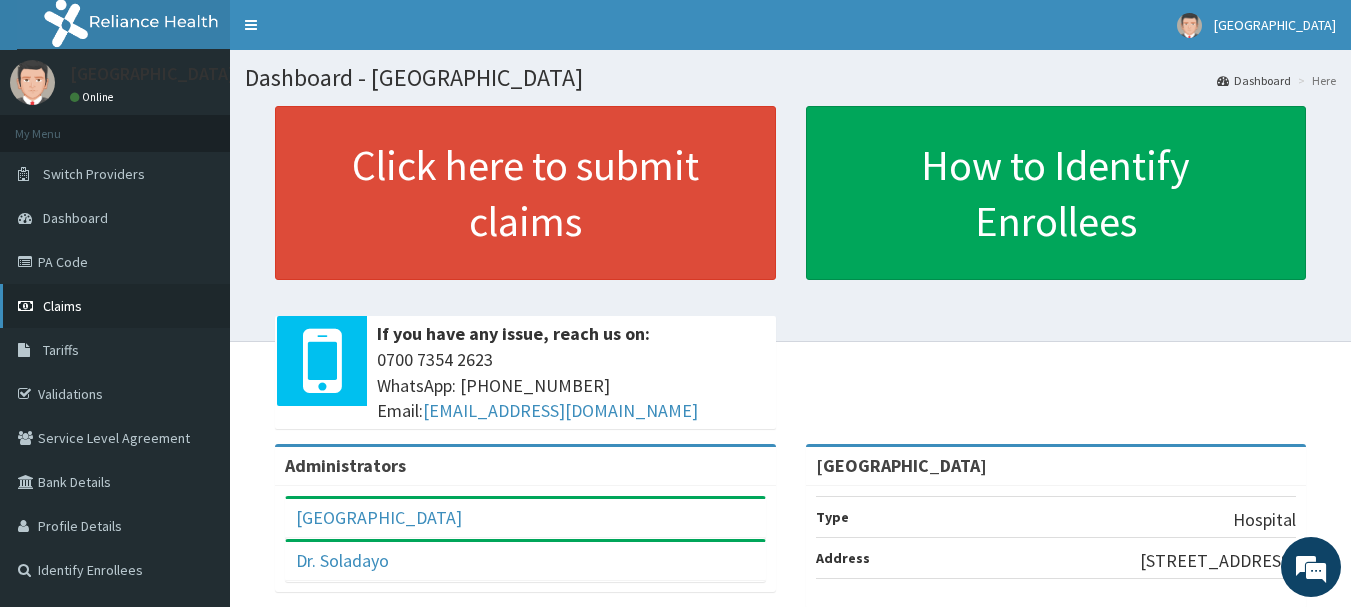 click on "Claims" at bounding box center (62, 306) 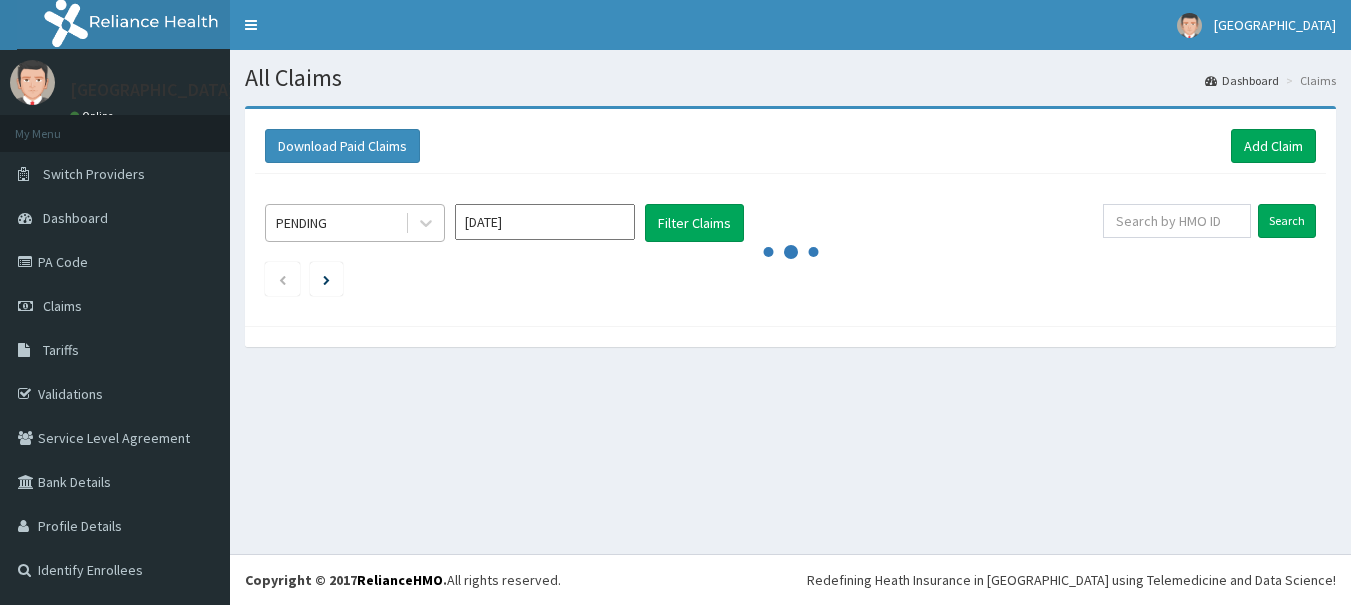 scroll, scrollTop: 0, scrollLeft: 0, axis: both 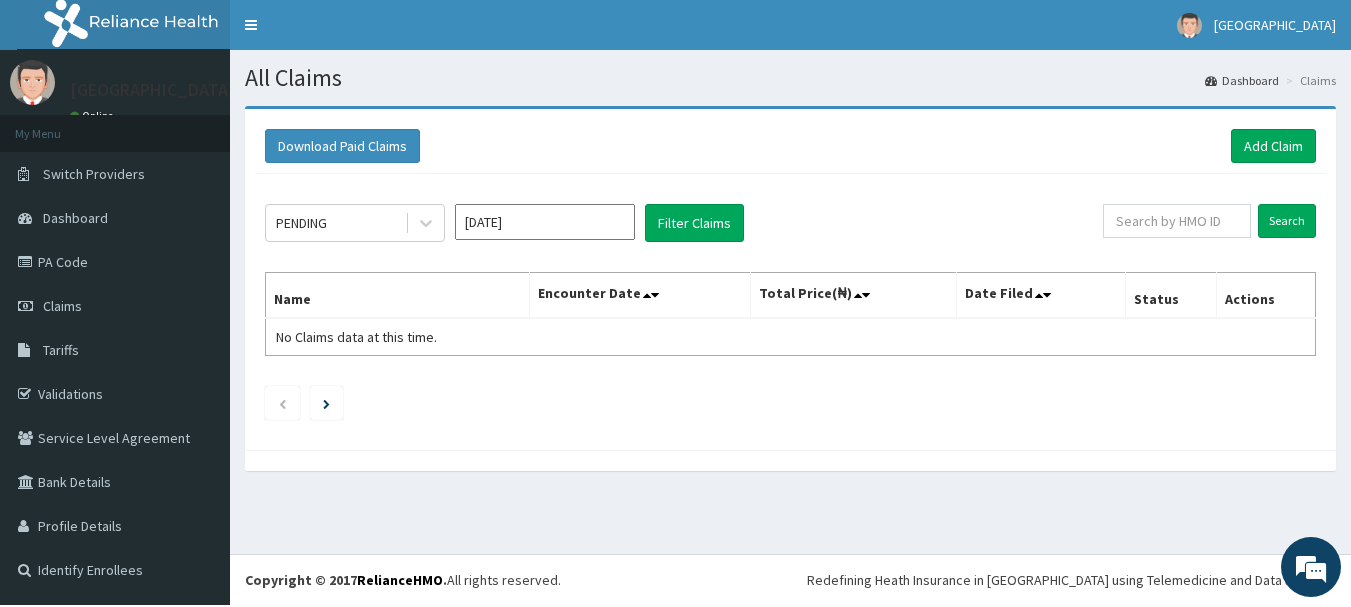drag, startPoint x: 589, startPoint y: 254, endPoint x: 585, endPoint y: 233, distance: 21.377558 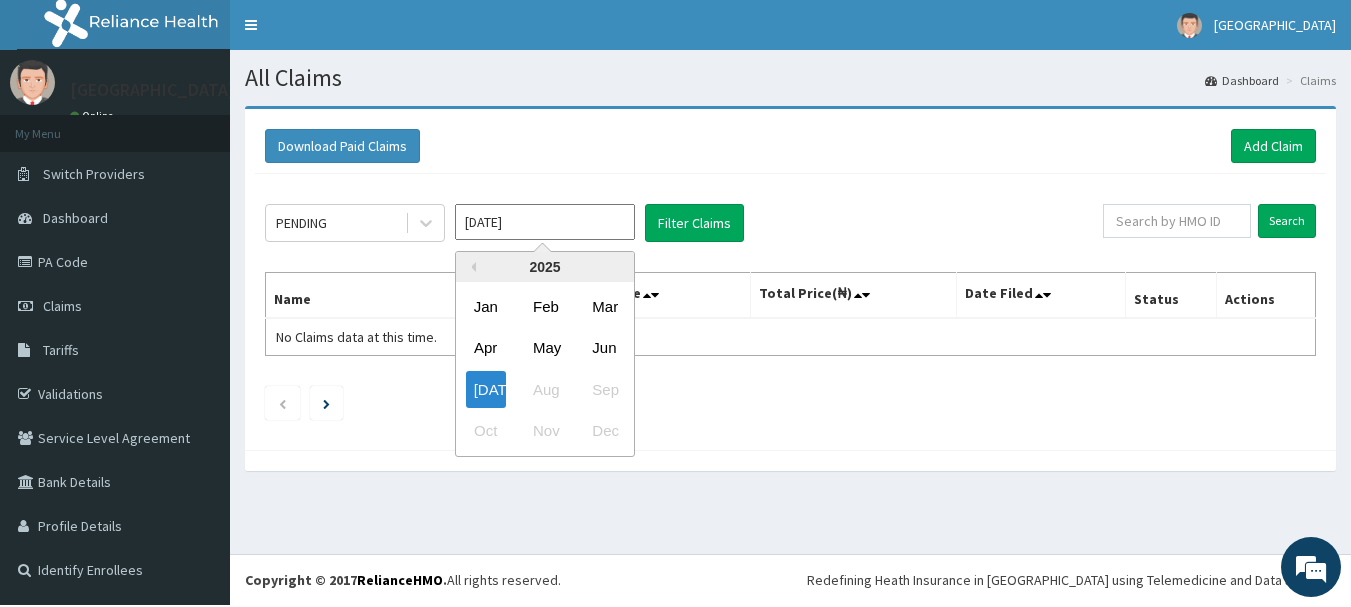click on "Jul 2025" at bounding box center (545, 222) 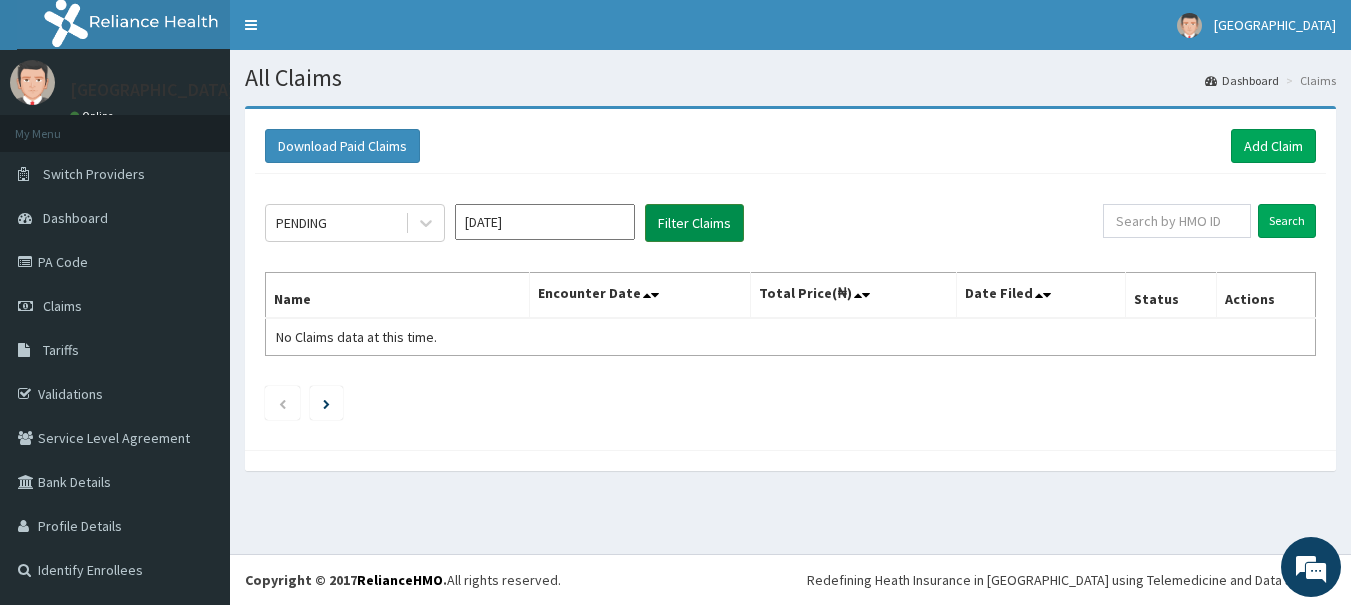 click on "Filter Claims" at bounding box center (694, 223) 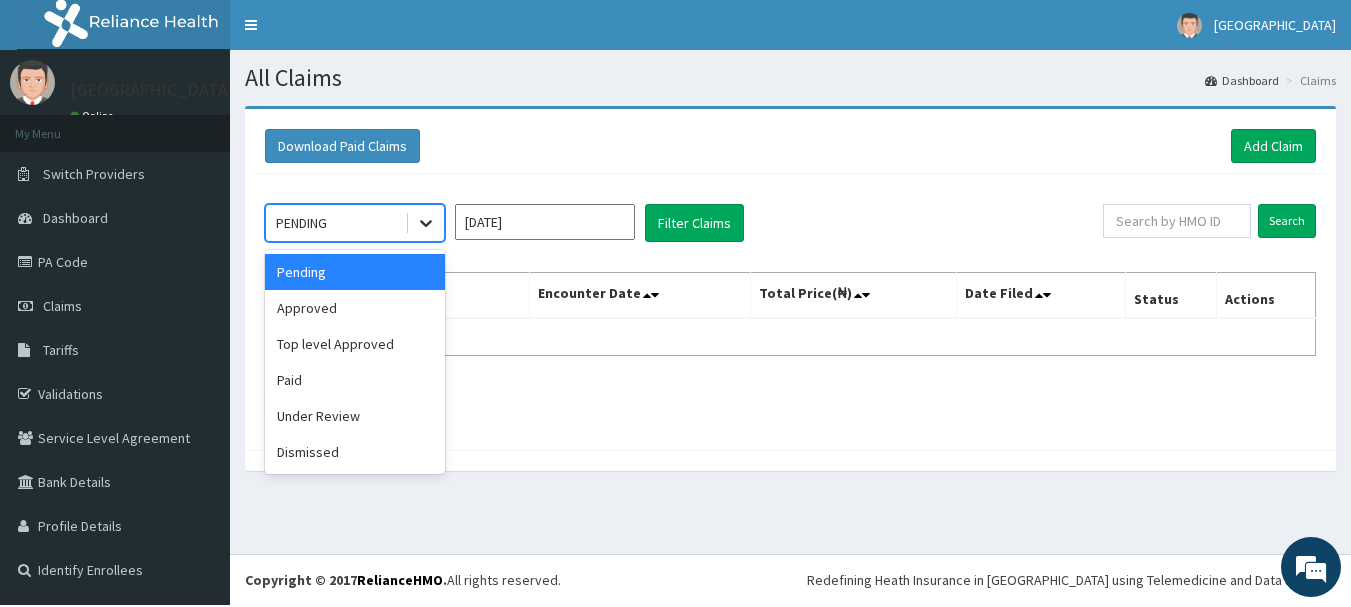 click 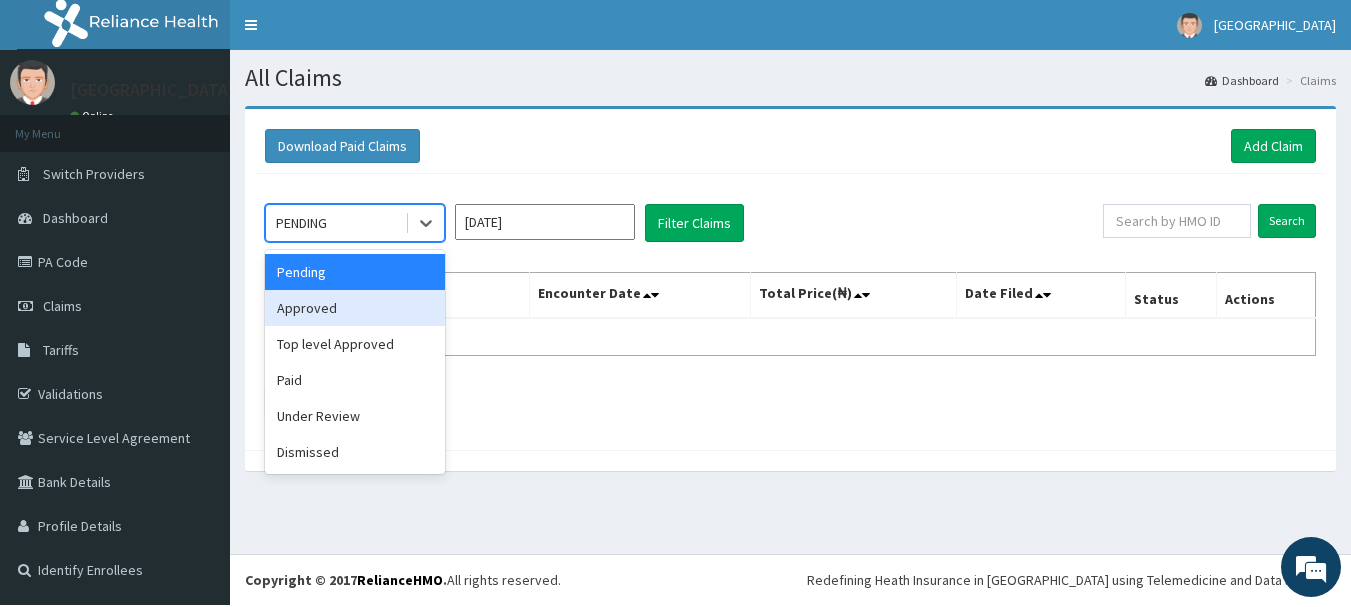 scroll, scrollTop: 0, scrollLeft: 0, axis: both 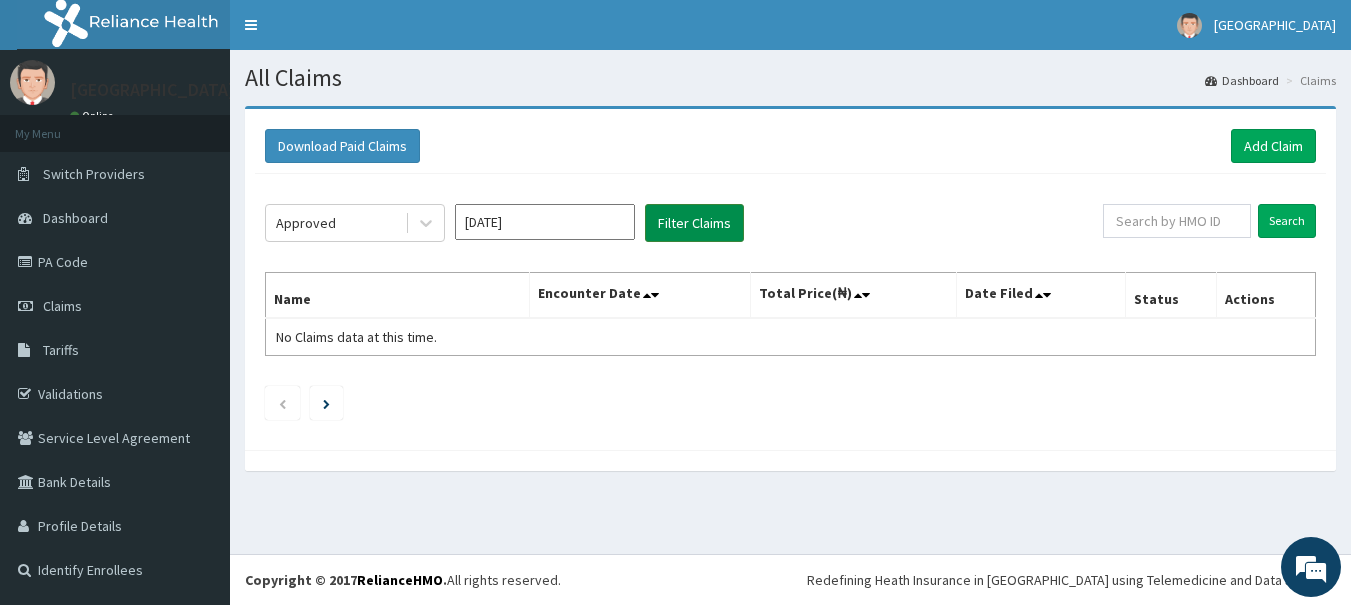 click on "Filter Claims" at bounding box center (694, 223) 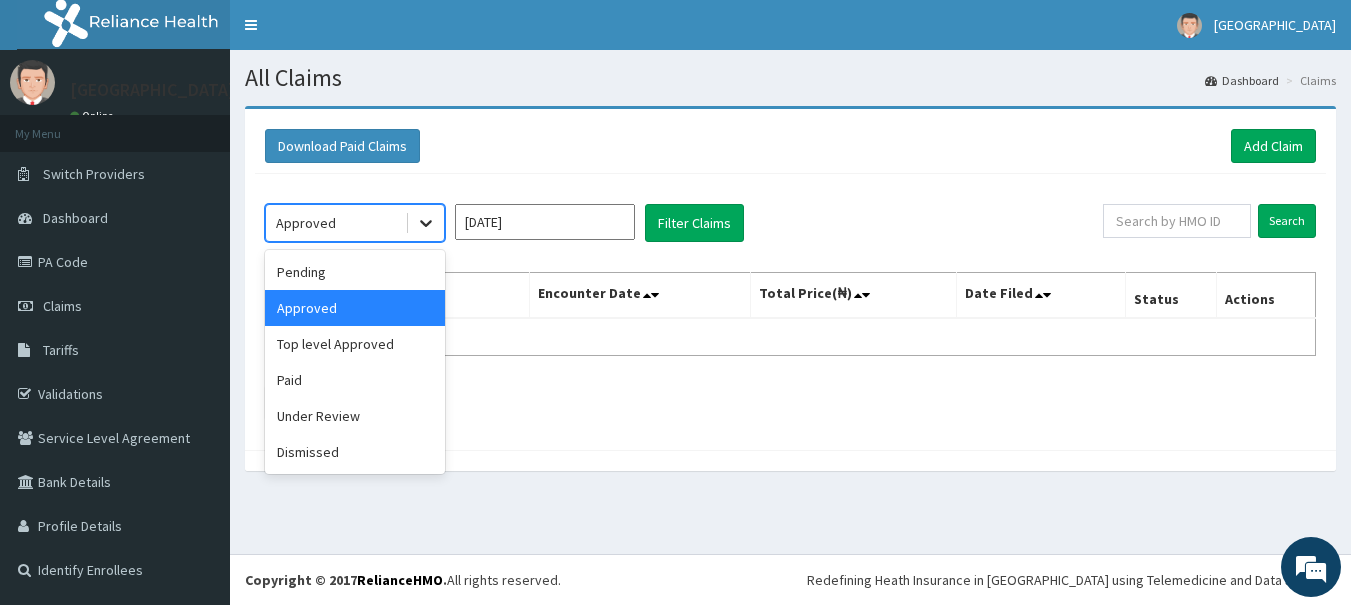 click at bounding box center [426, 223] 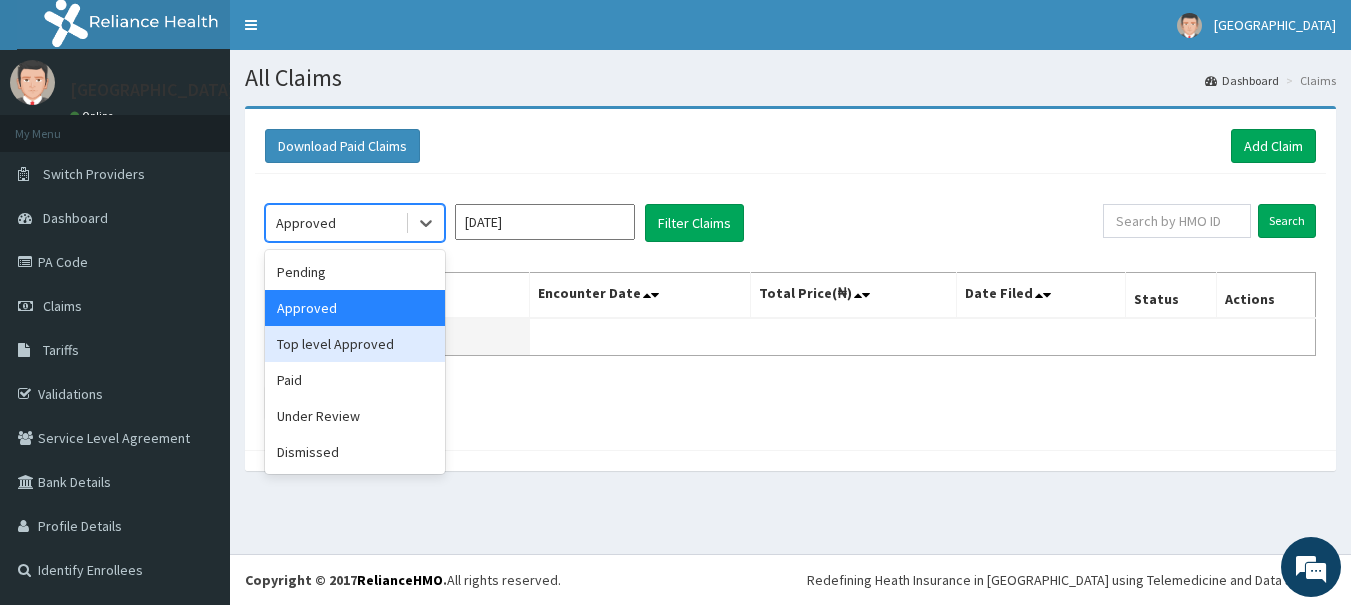 click on "Top level Approved" at bounding box center (355, 344) 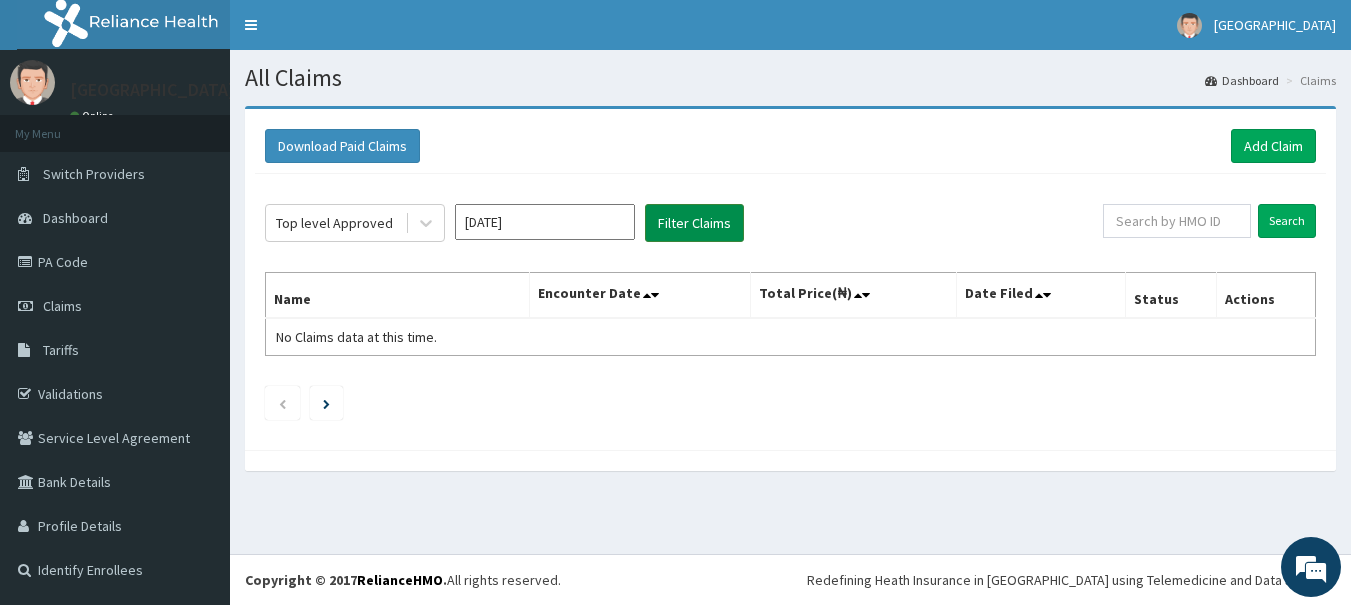 click on "Filter Claims" at bounding box center (694, 223) 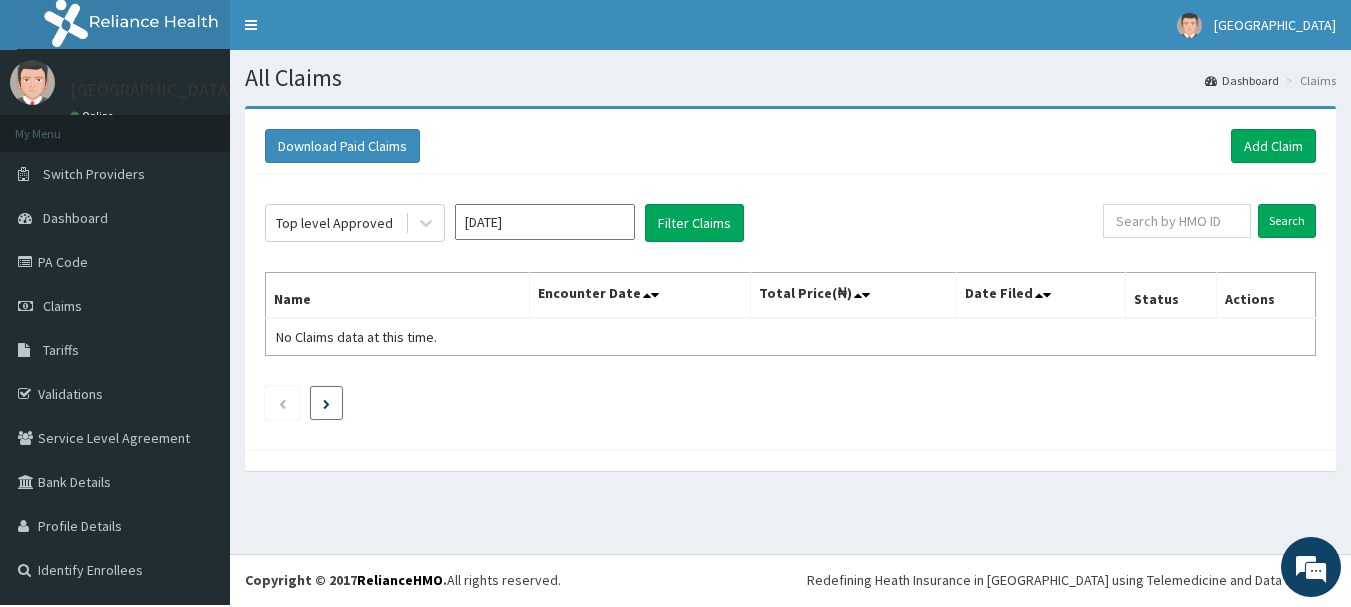 drag, startPoint x: 346, startPoint y: 415, endPoint x: 336, endPoint y: 398, distance: 19.723083 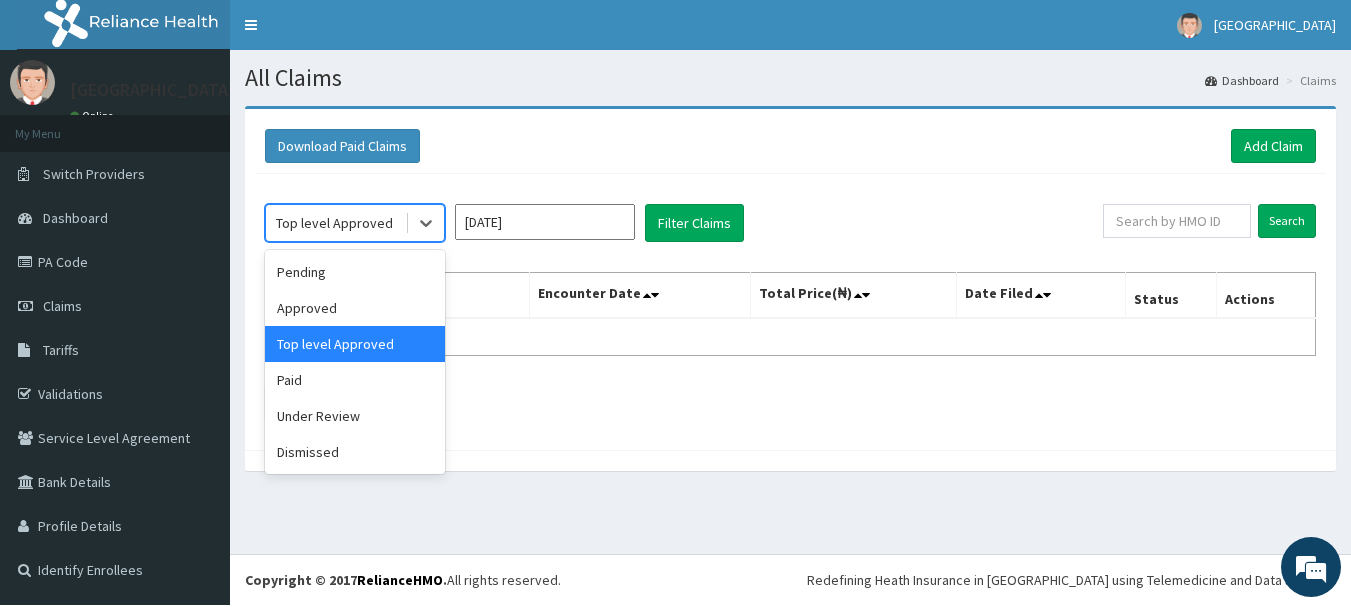 click on "Top level Approved" at bounding box center [335, 223] 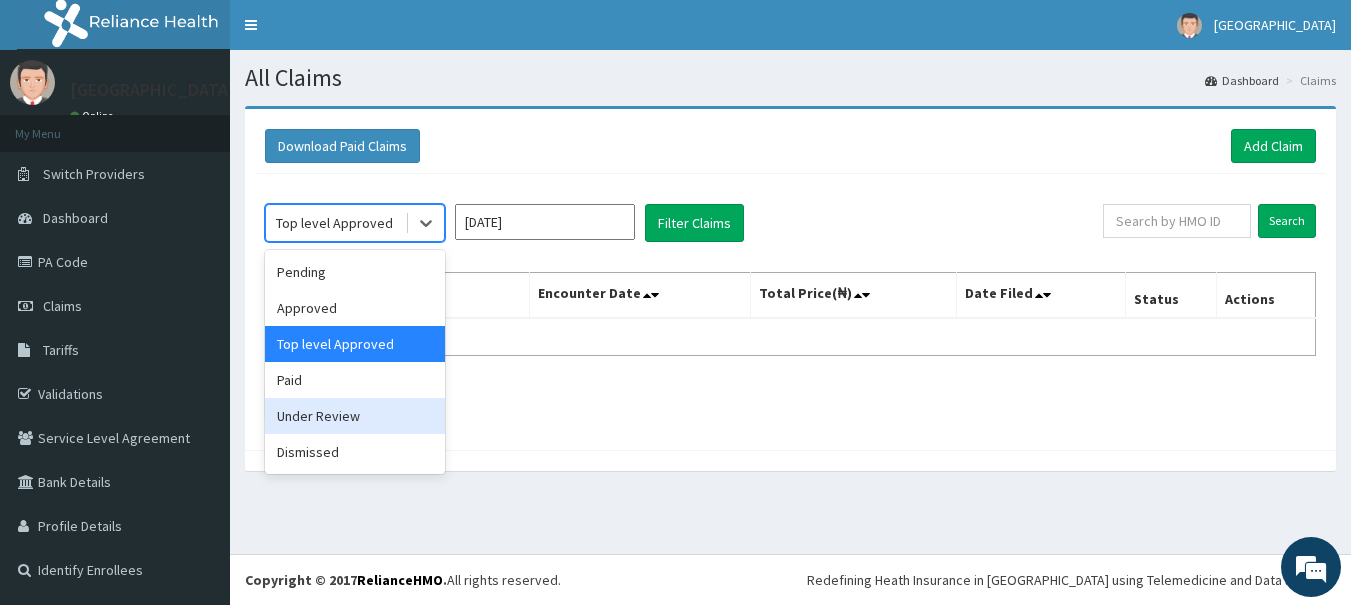 click on "Under Review" at bounding box center (355, 416) 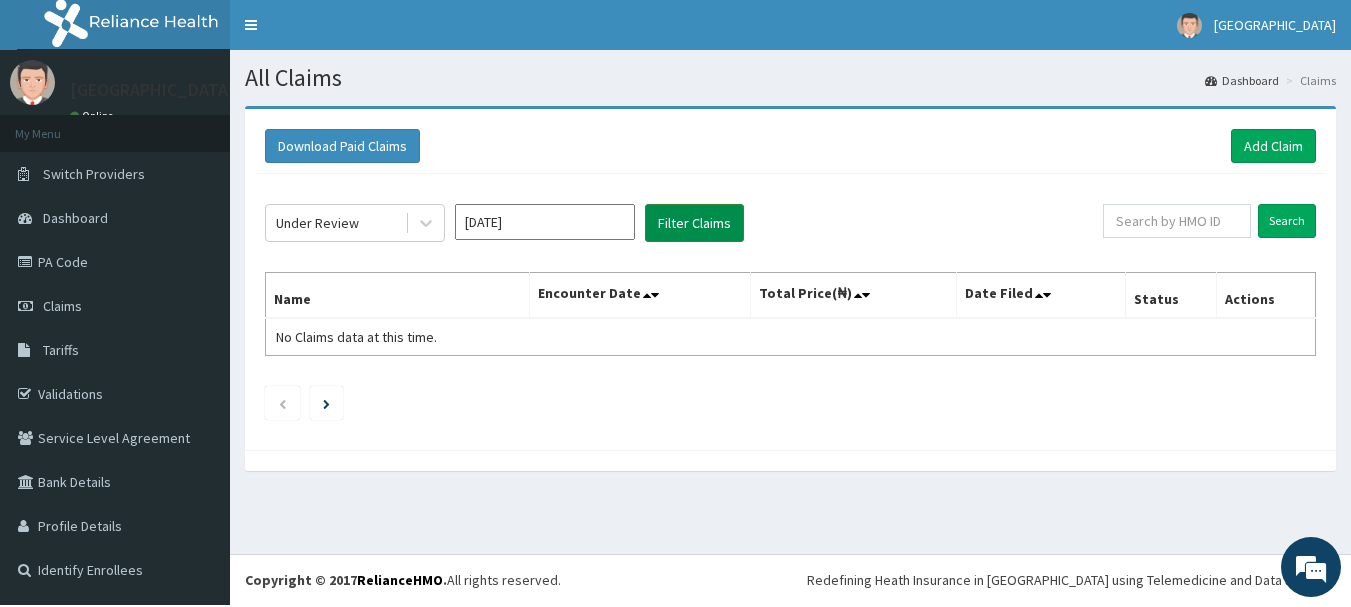 click on "Filter Claims" at bounding box center [694, 223] 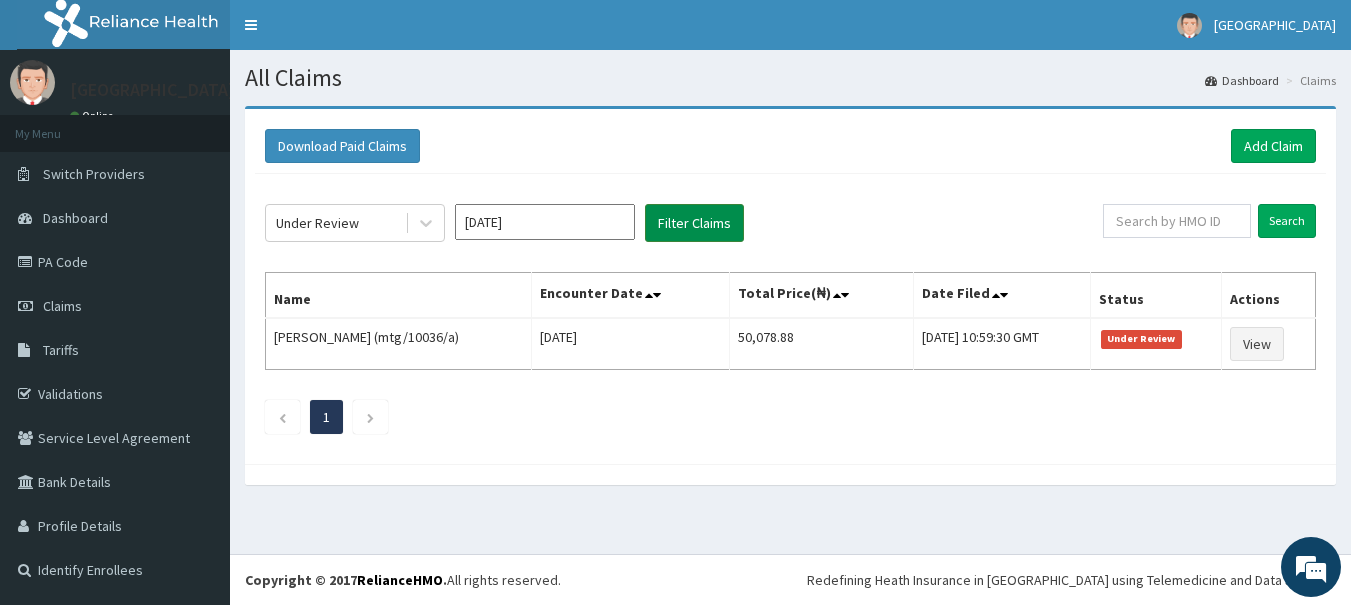 click on "Filter Claims" at bounding box center [694, 223] 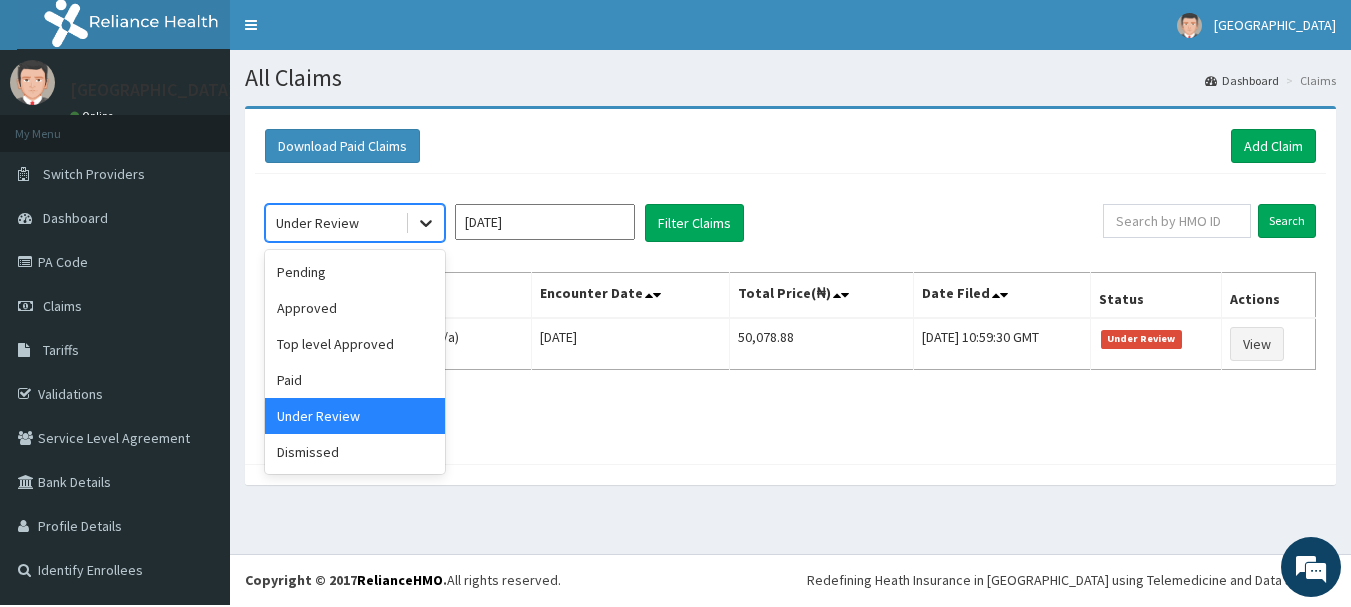 click at bounding box center [426, 223] 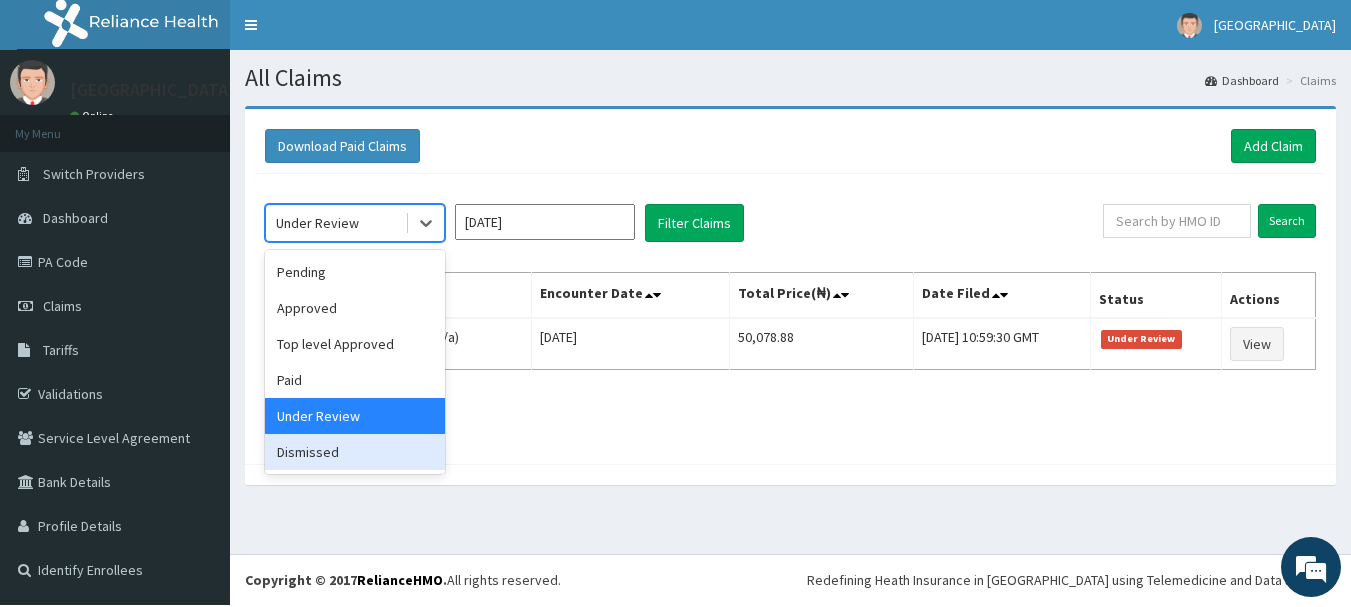 click on "Dismissed" at bounding box center (355, 452) 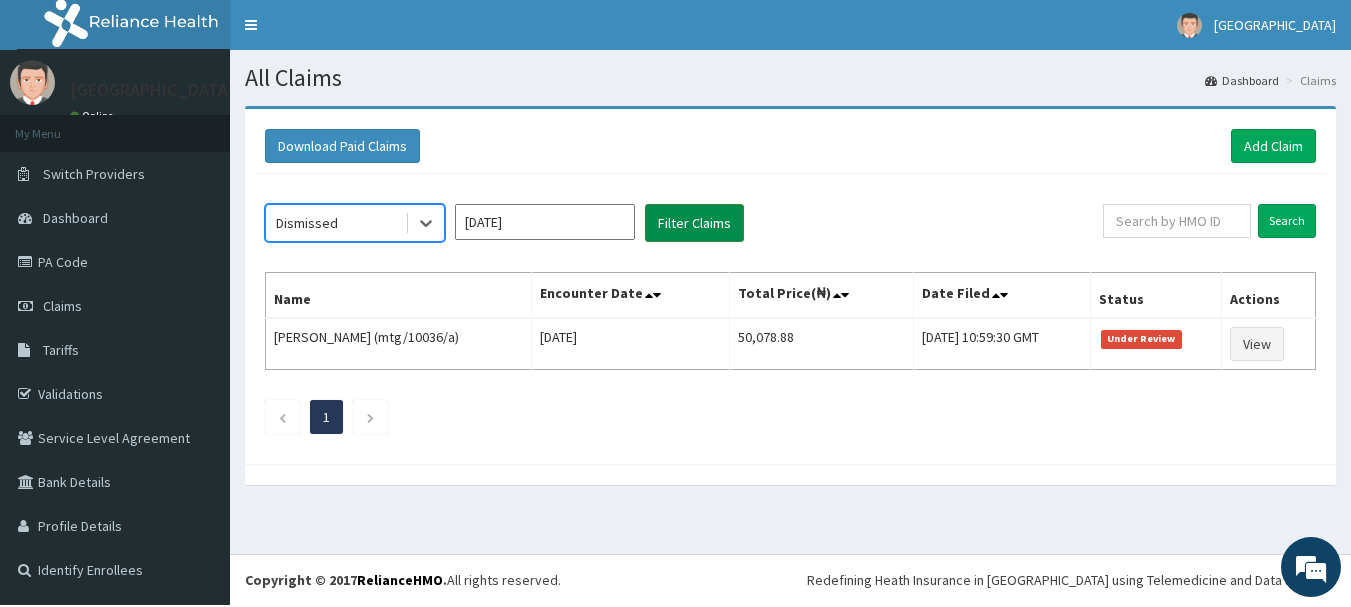 click on "Filter Claims" at bounding box center (694, 223) 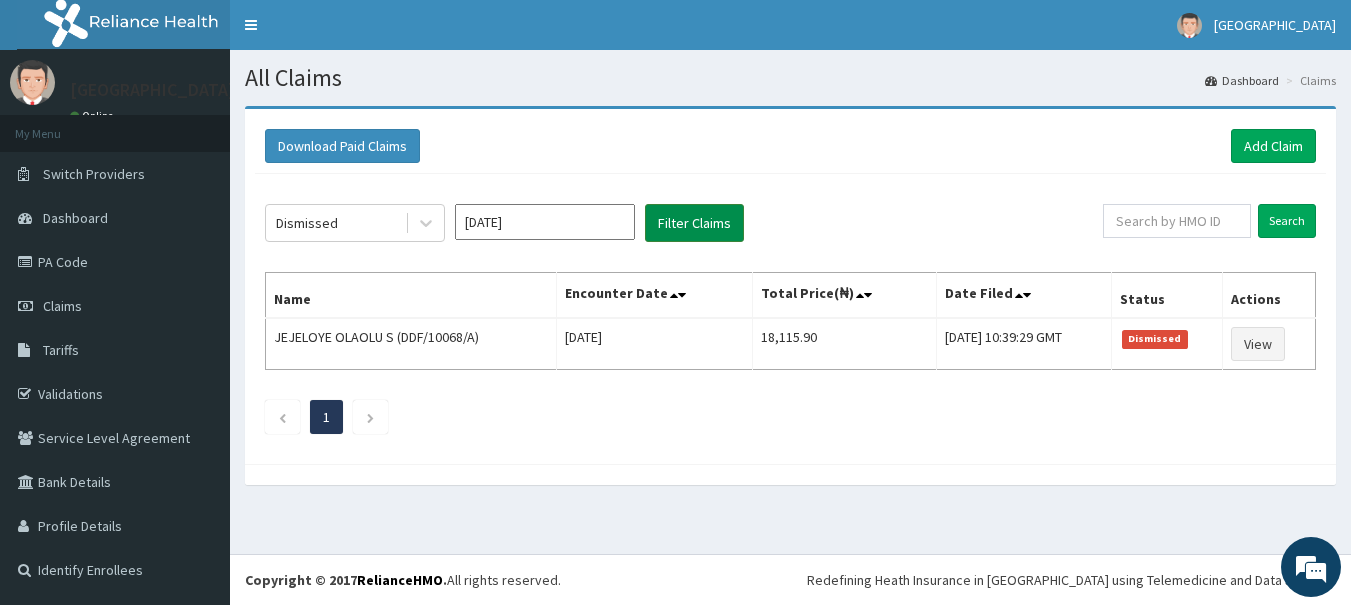 click on "Filter Claims" at bounding box center (694, 223) 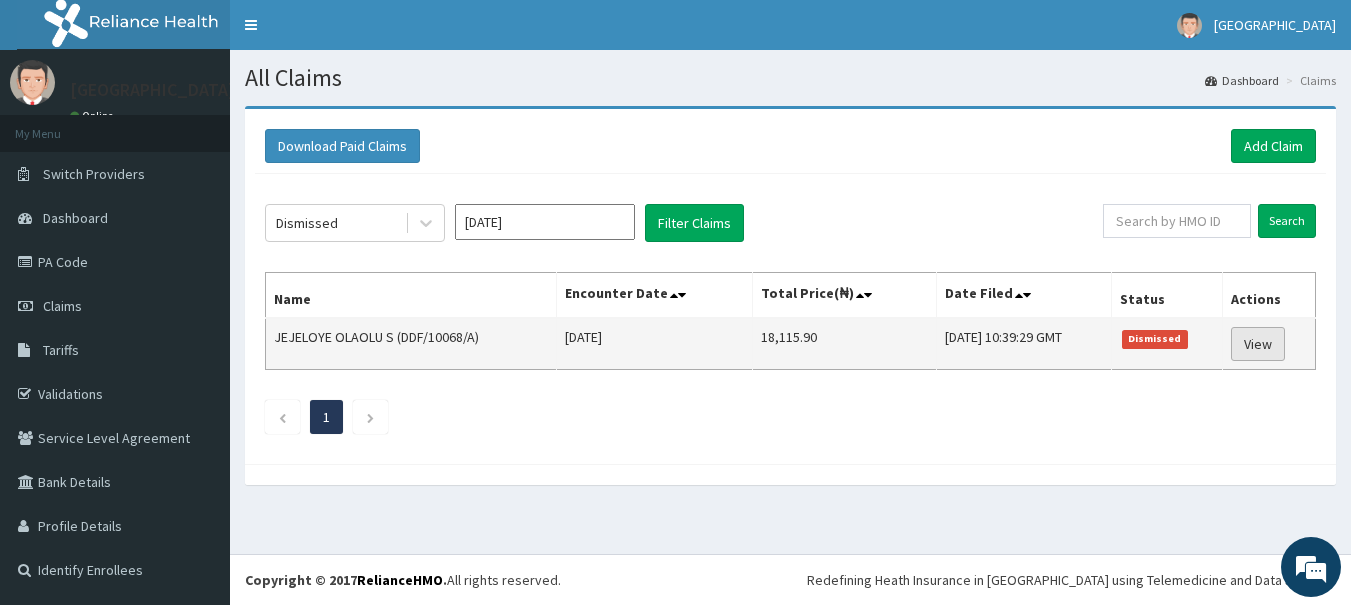 click on "View" at bounding box center [1258, 344] 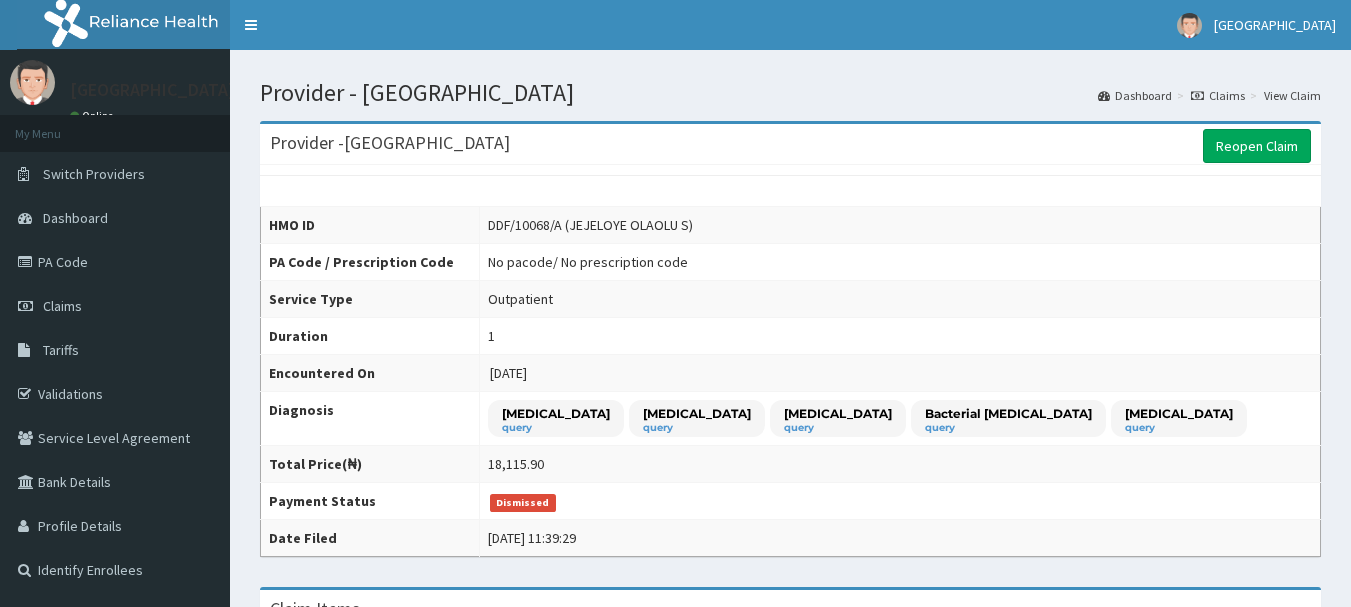 scroll, scrollTop: 0, scrollLeft: 0, axis: both 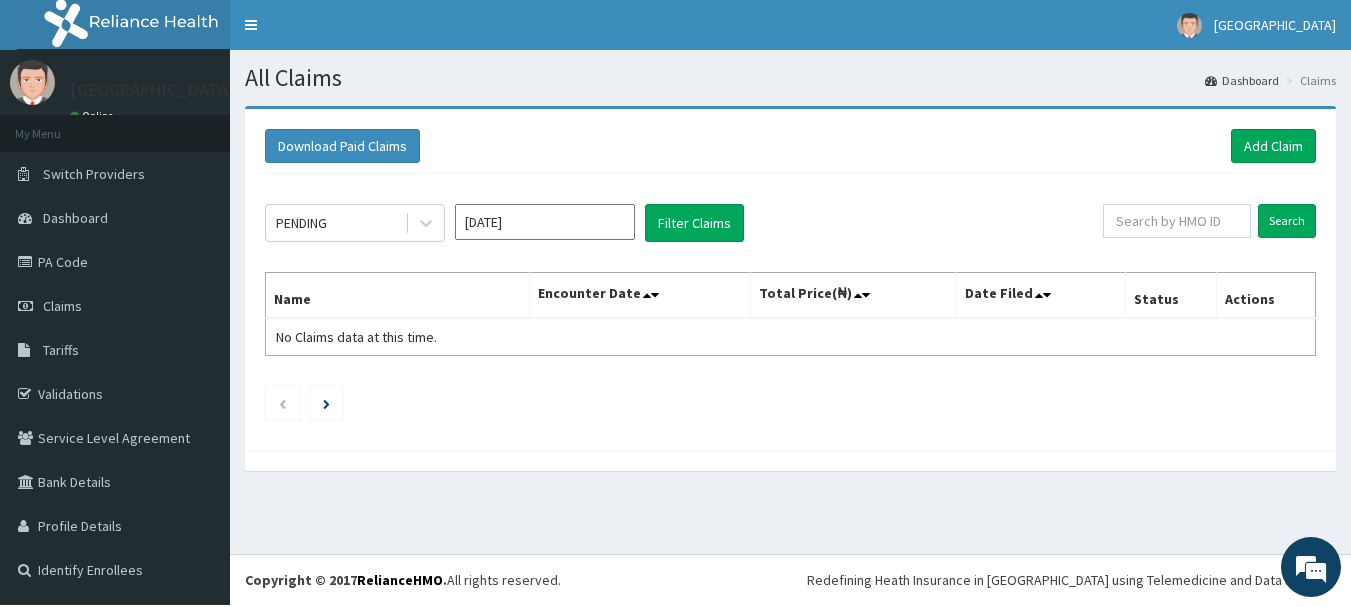 click on "PENDING Jul 2025 Filter Claims Search Name Encounter Date Total Price(₦) Date Filed Status Actions No Claims data at this time." 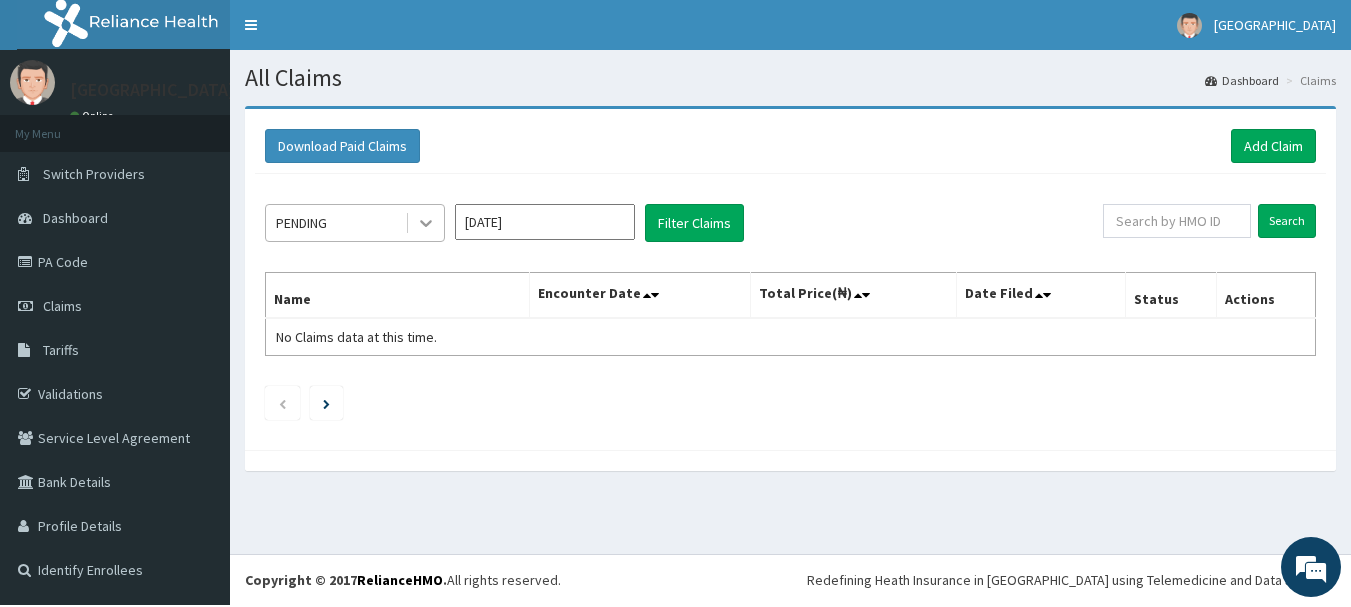 click at bounding box center (426, 223) 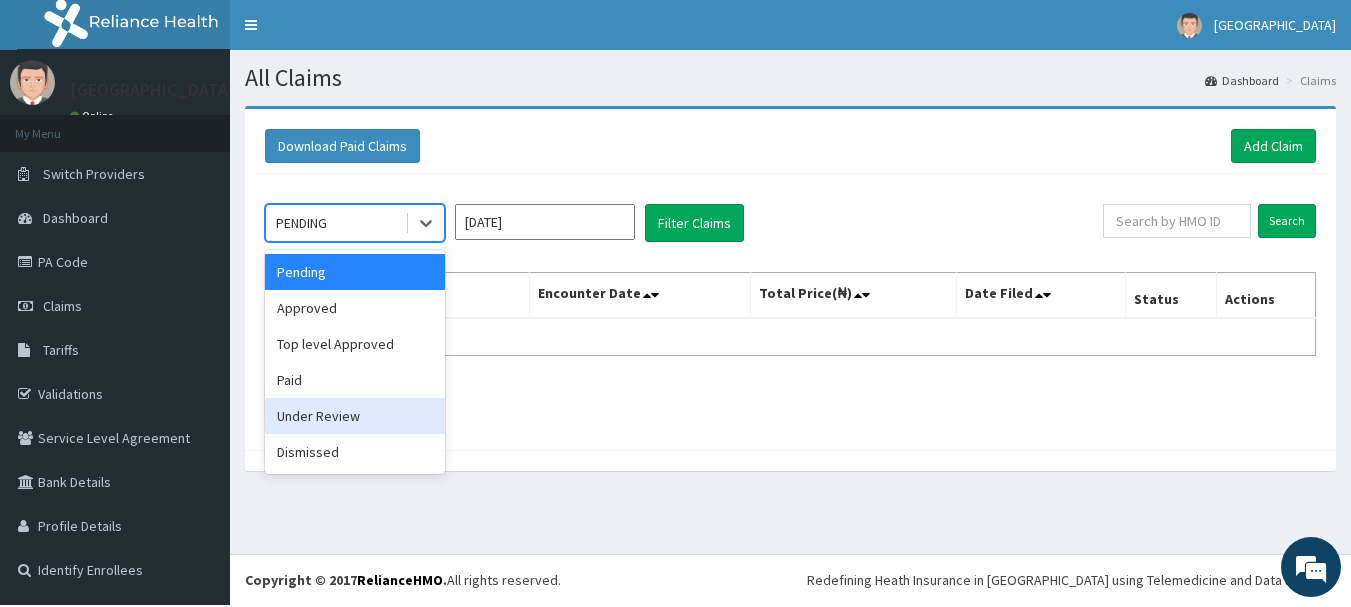 drag, startPoint x: 341, startPoint y: 413, endPoint x: 395, endPoint y: 383, distance: 61.77378 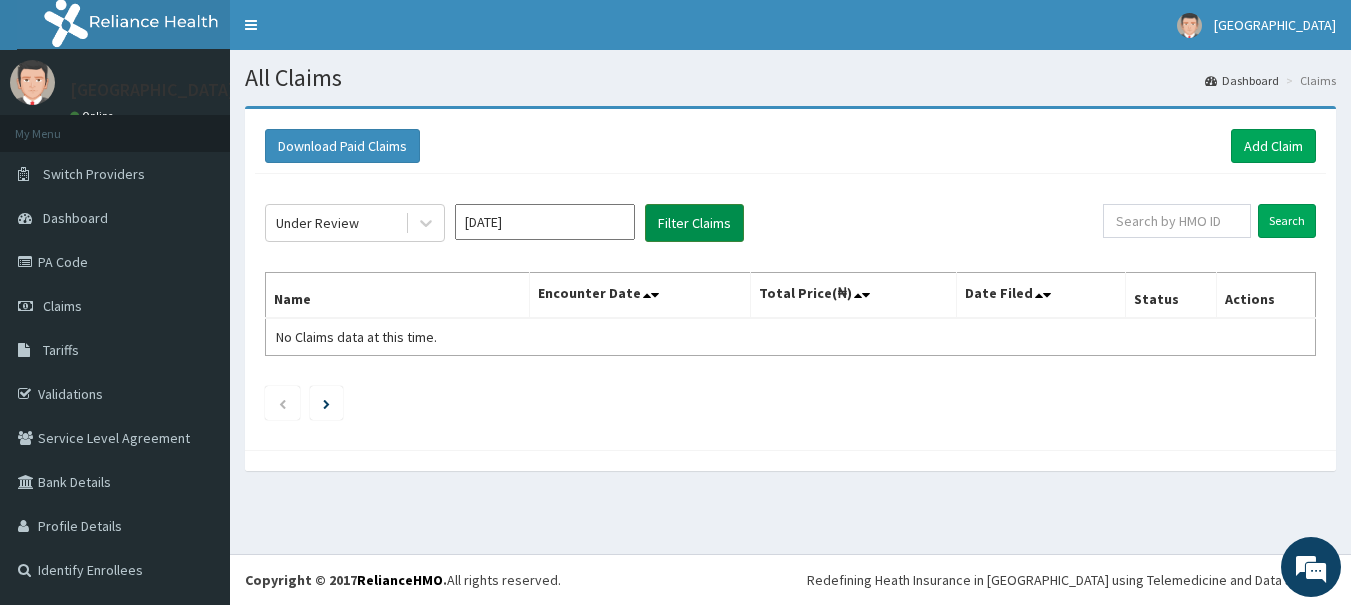 click on "Filter Claims" at bounding box center [694, 223] 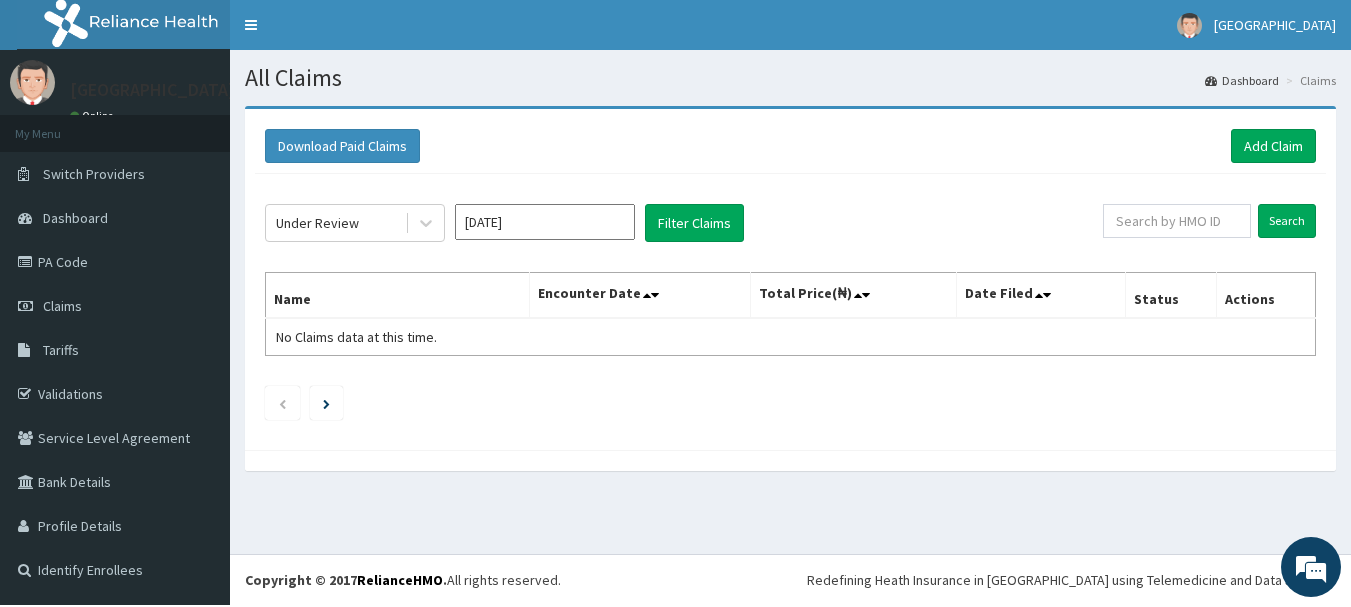 click on "Jul 2025" at bounding box center [545, 222] 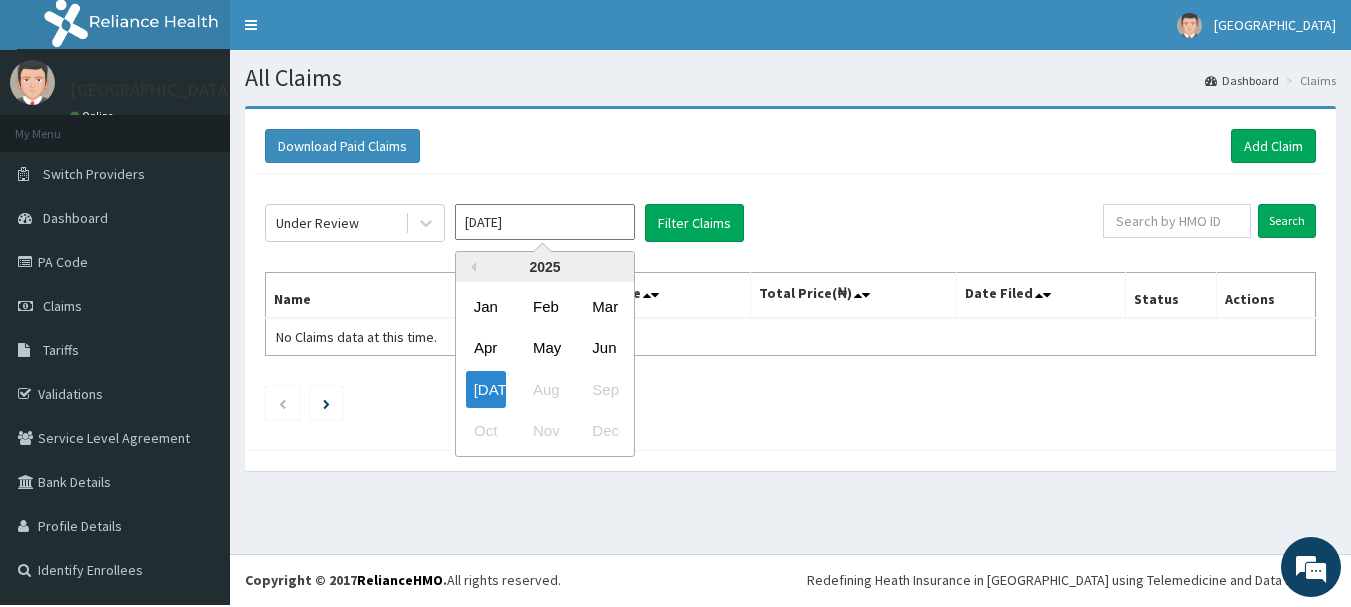 drag, startPoint x: 591, startPoint y: 359, endPoint x: 607, endPoint y: 330, distance: 33.12099 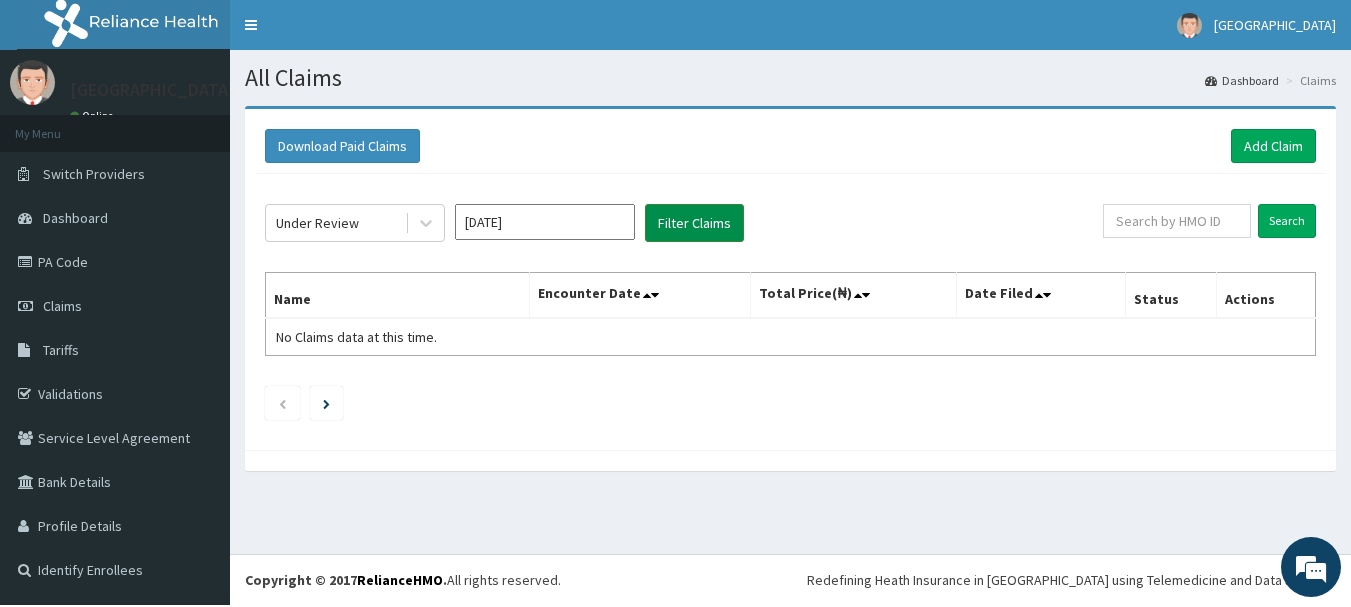 click on "Filter Claims" at bounding box center [694, 223] 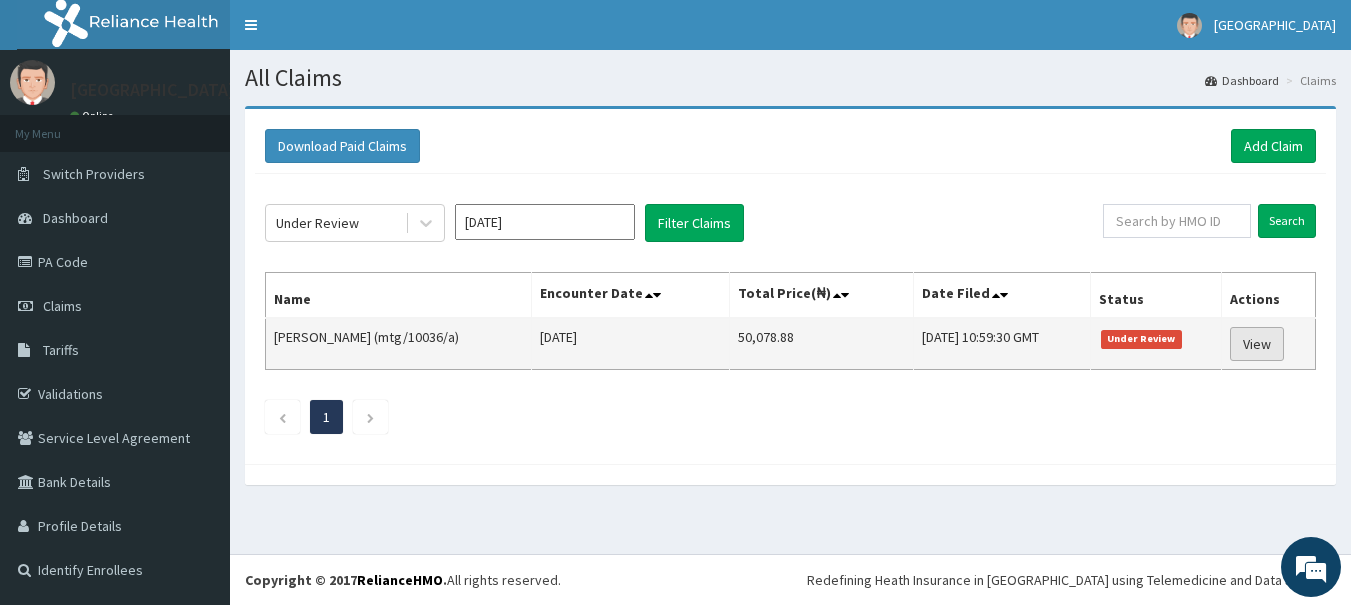 click on "View" at bounding box center [1257, 344] 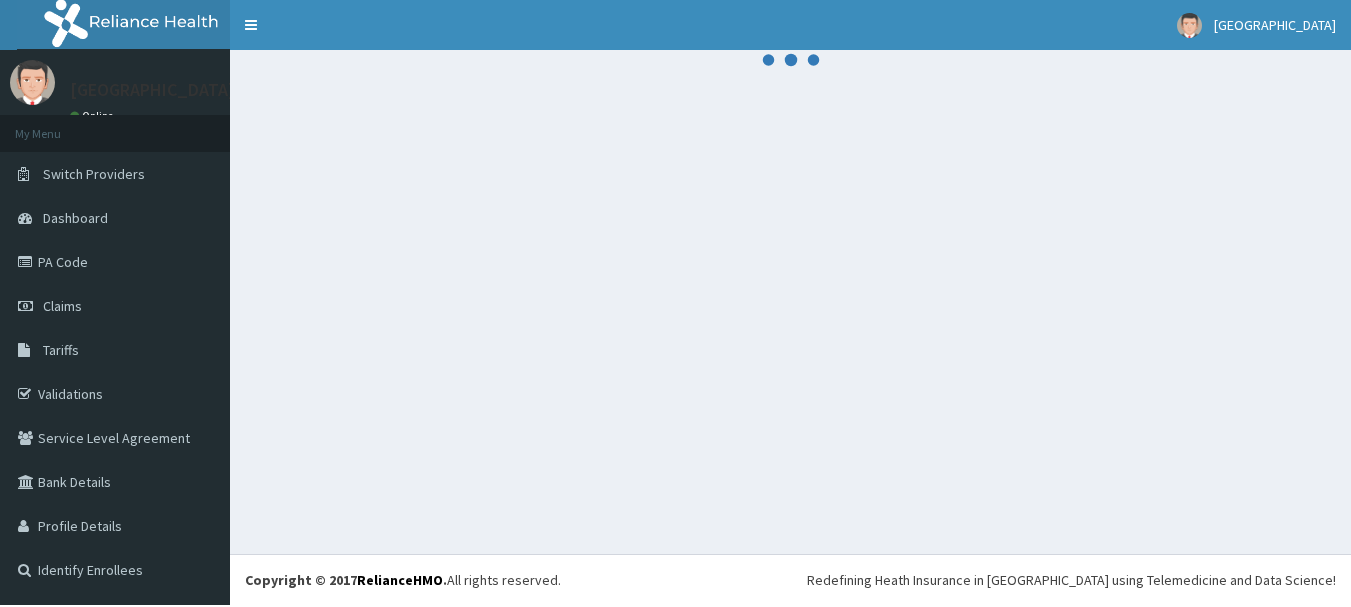 scroll, scrollTop: 0, scrollLeft: 0, axis: both 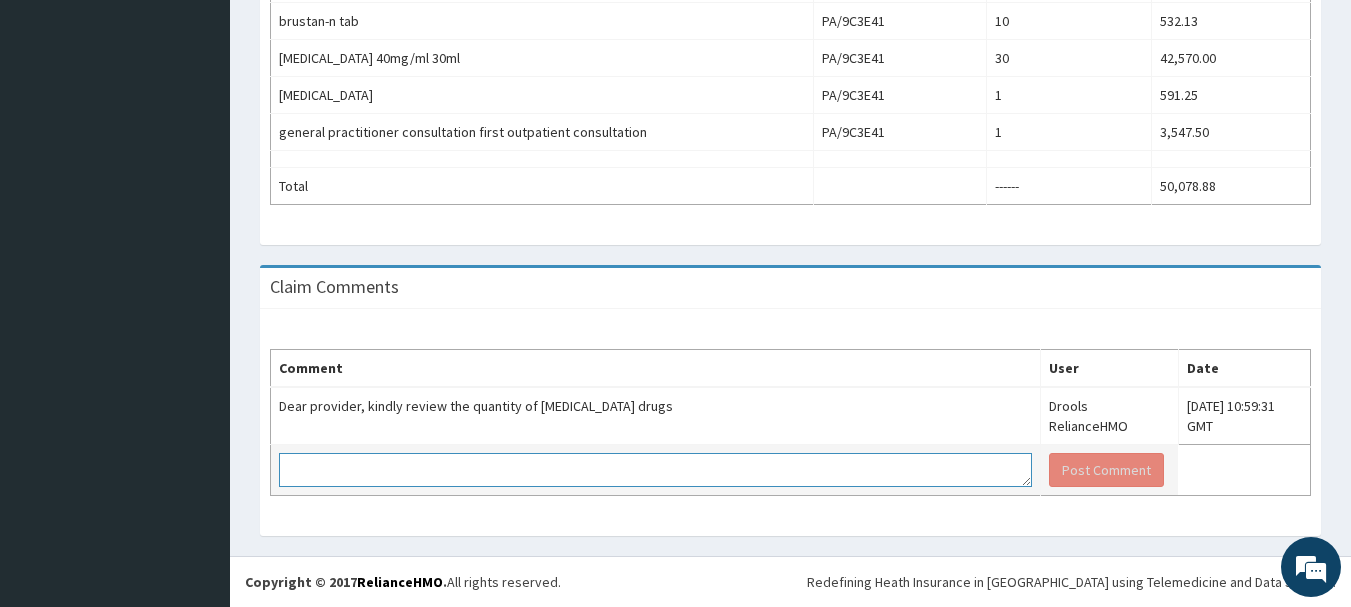 click at bounding box center [655, 470] 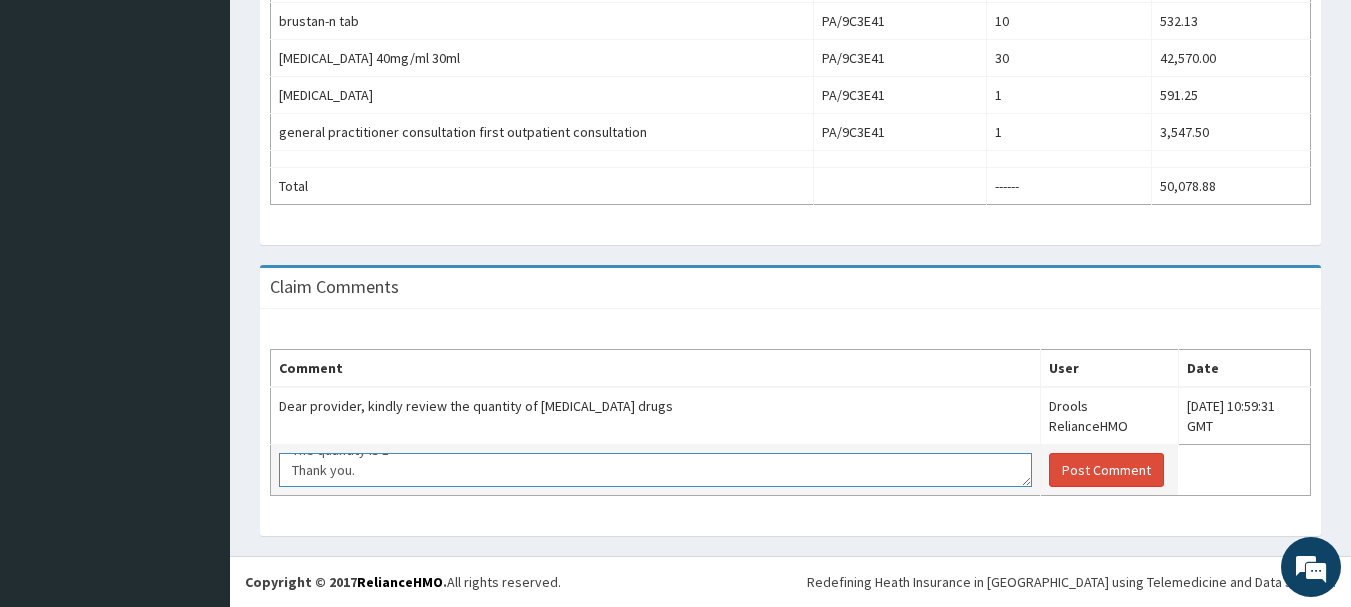 scroll, scrollTop: 0, scrollLeft: 0, axis: both 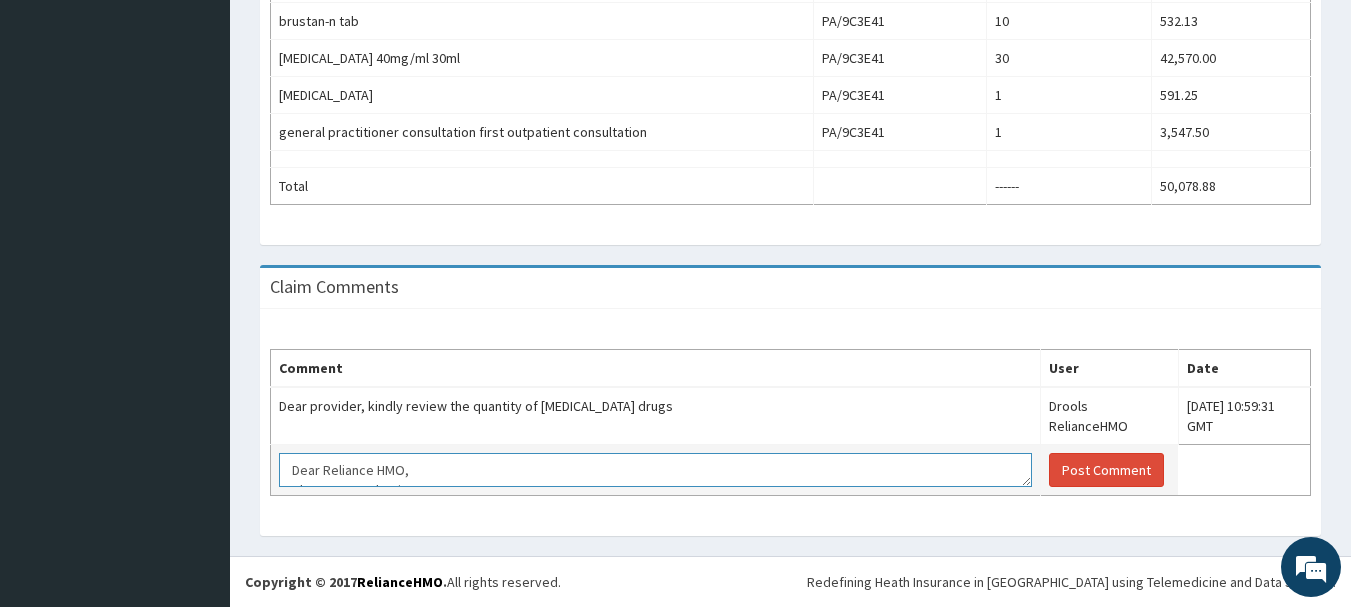 click on "Dear Reliance HMO,
Please note, that it was an error
The quantity is 1
Thank you." at bounding box center [655, 470] 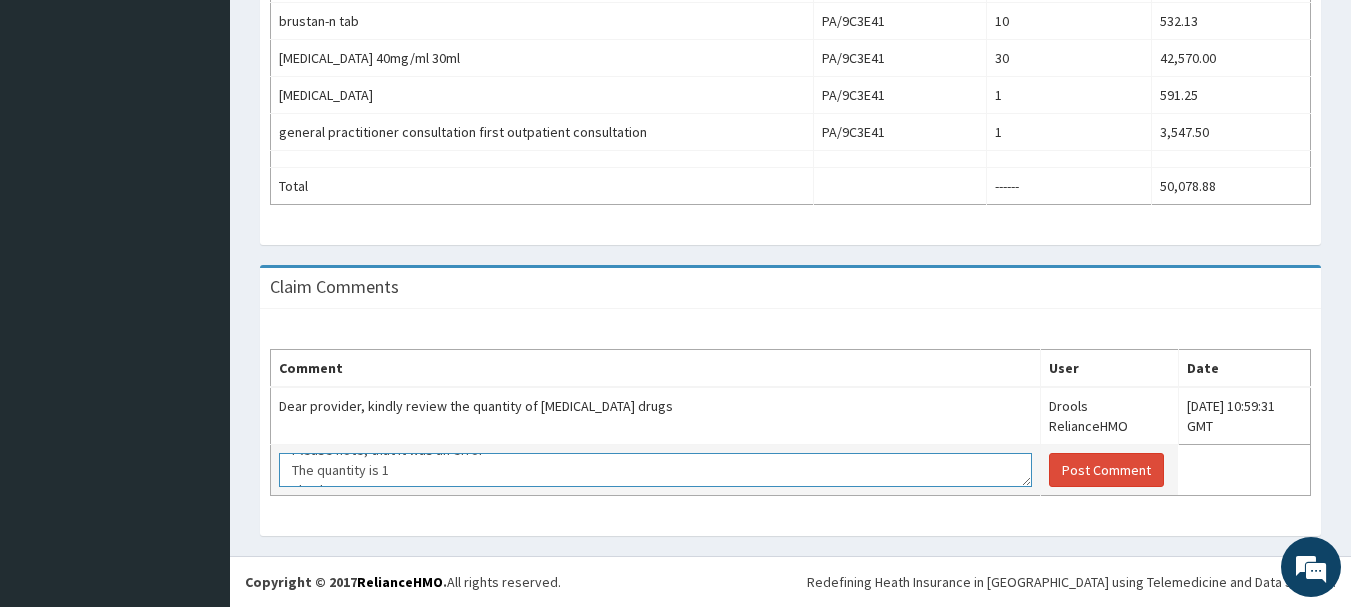 scroll, scrollTop: 64, scrollLeft: 0, axis: vertical 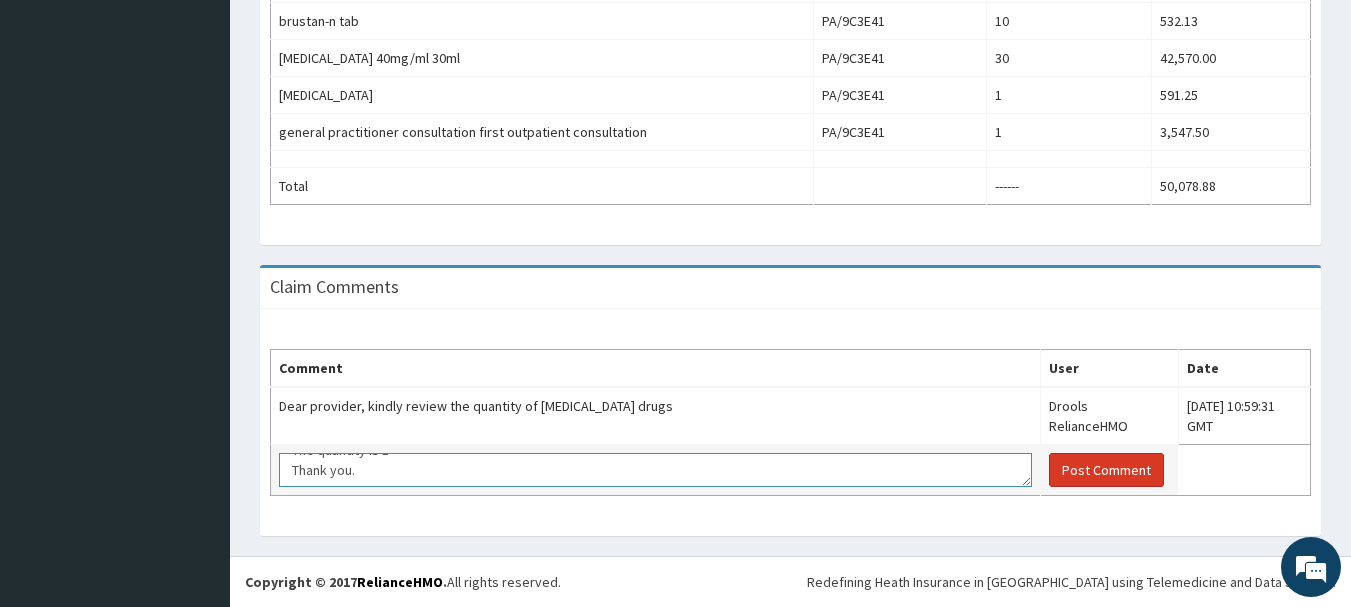 type on "Dear Reliance HMO,
Please note, that it was an error
The quantity is 1
Thank you." 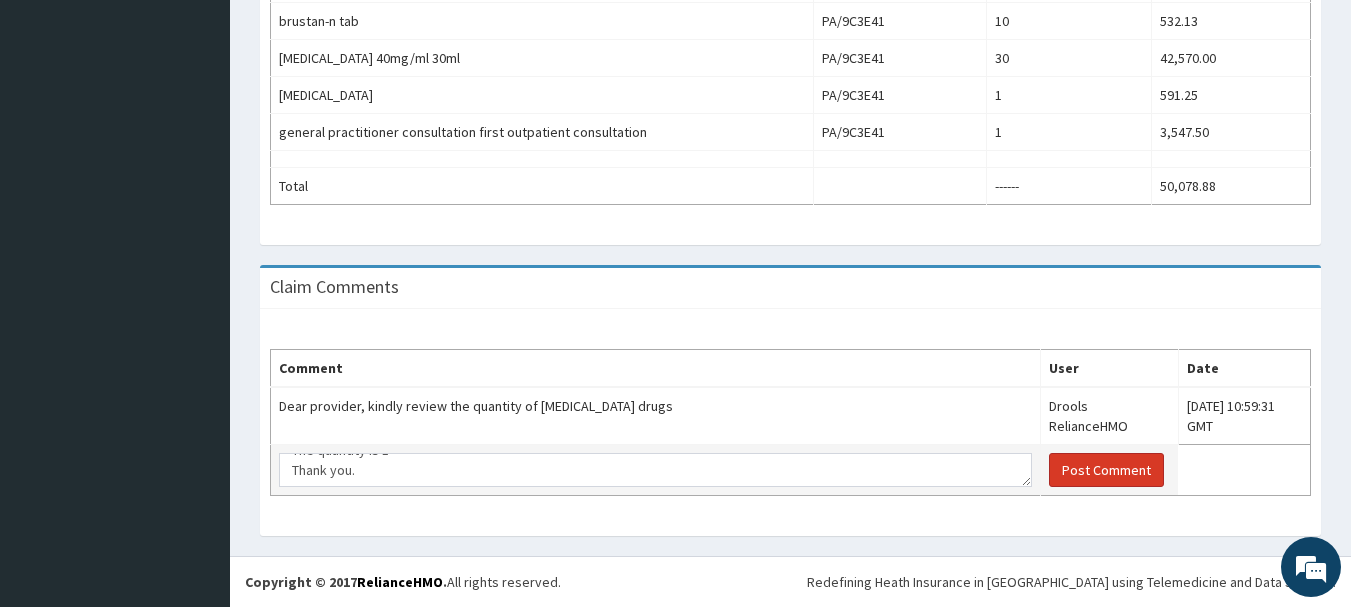 click on "Post Comment" at bounding box center [1106, 470] 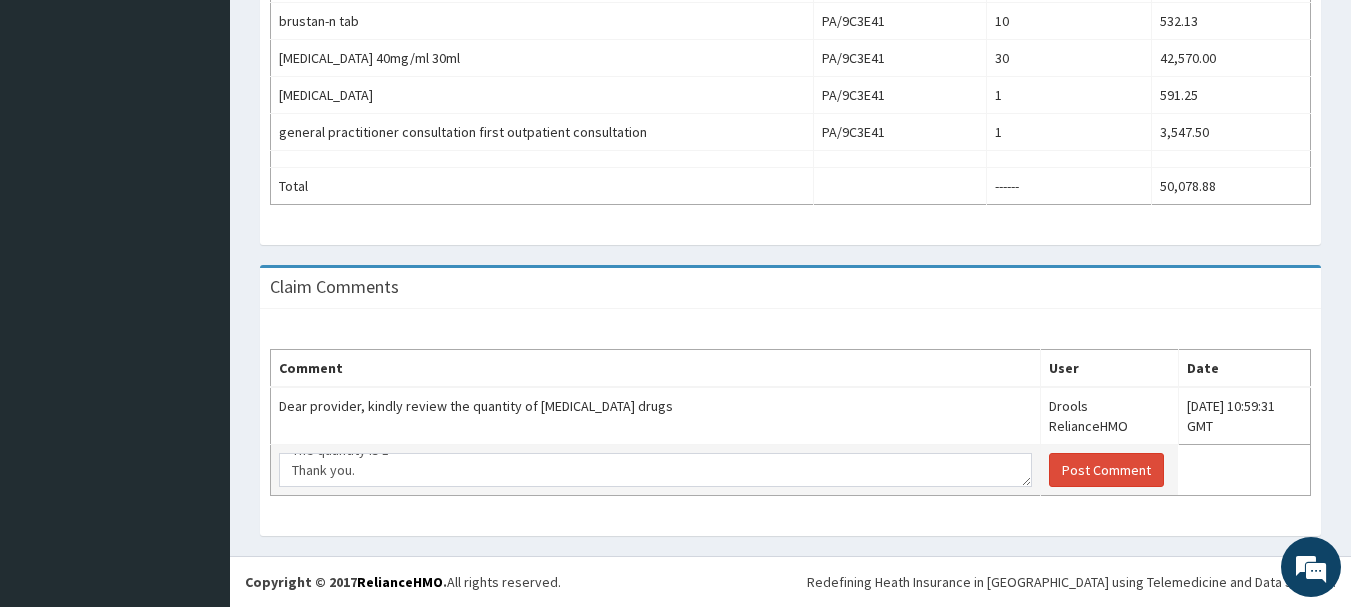 type 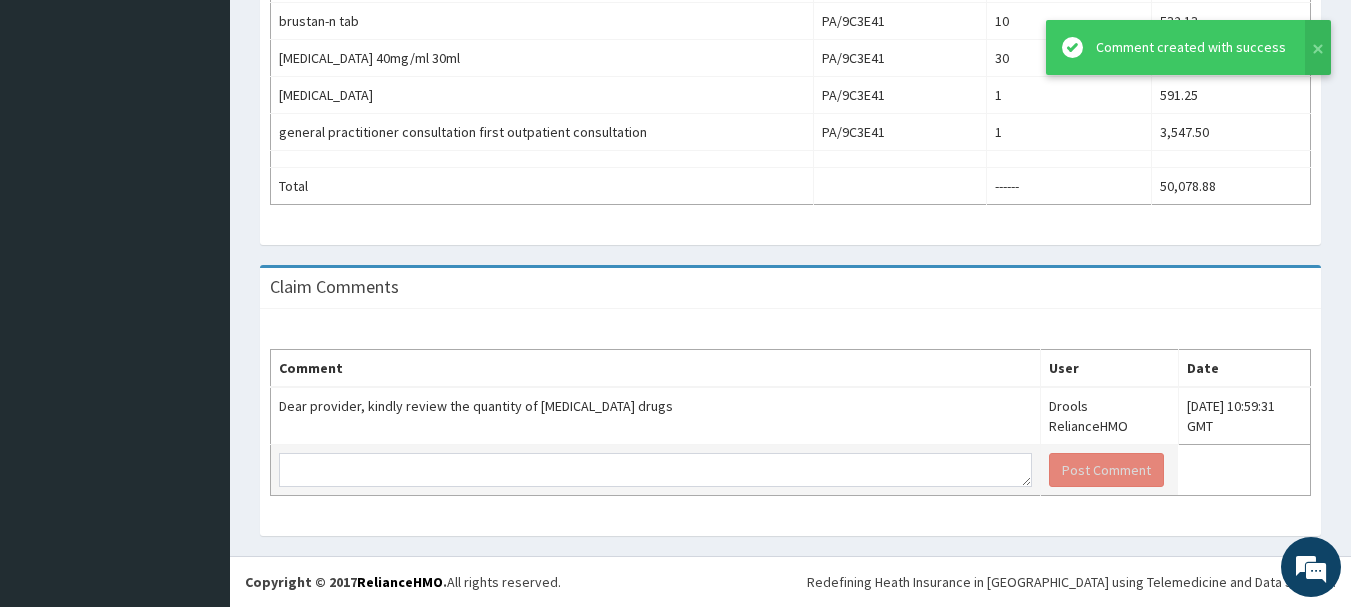 scroll, scrollTop: 0, scrollLeft: 0, axis: both 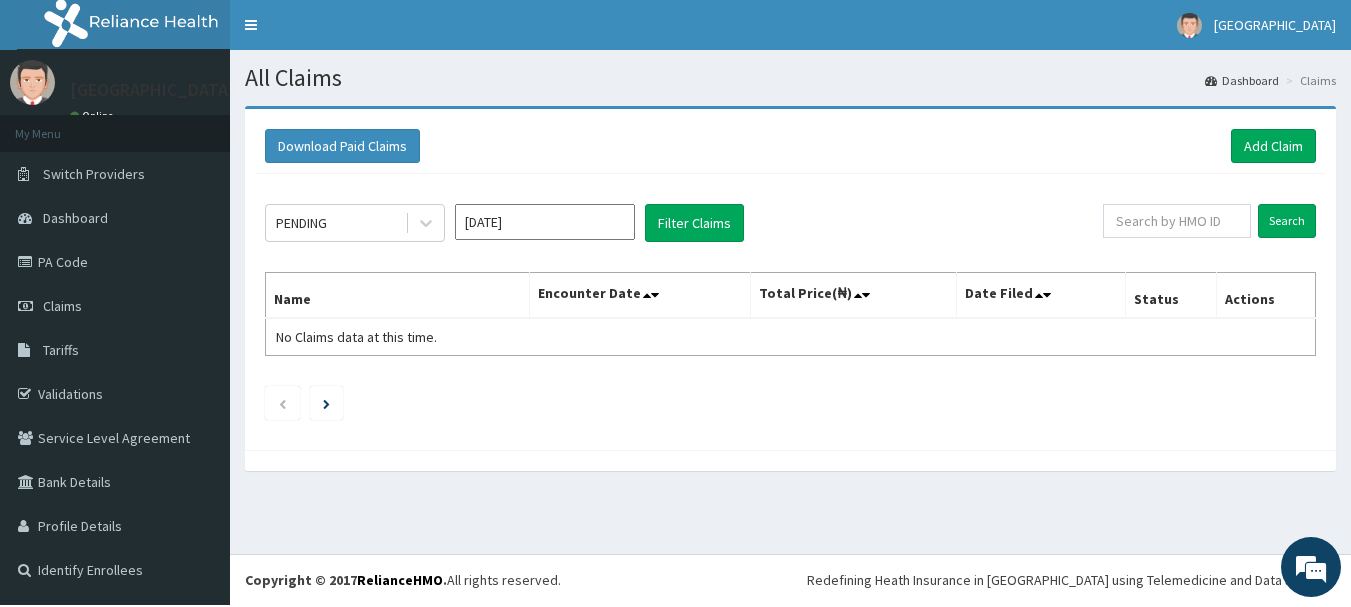 click on "PENDING [DATE] Filter Claims Search Name Encounter Date Total Price(₦) Date Filed Status Actions No Claims data at this time." 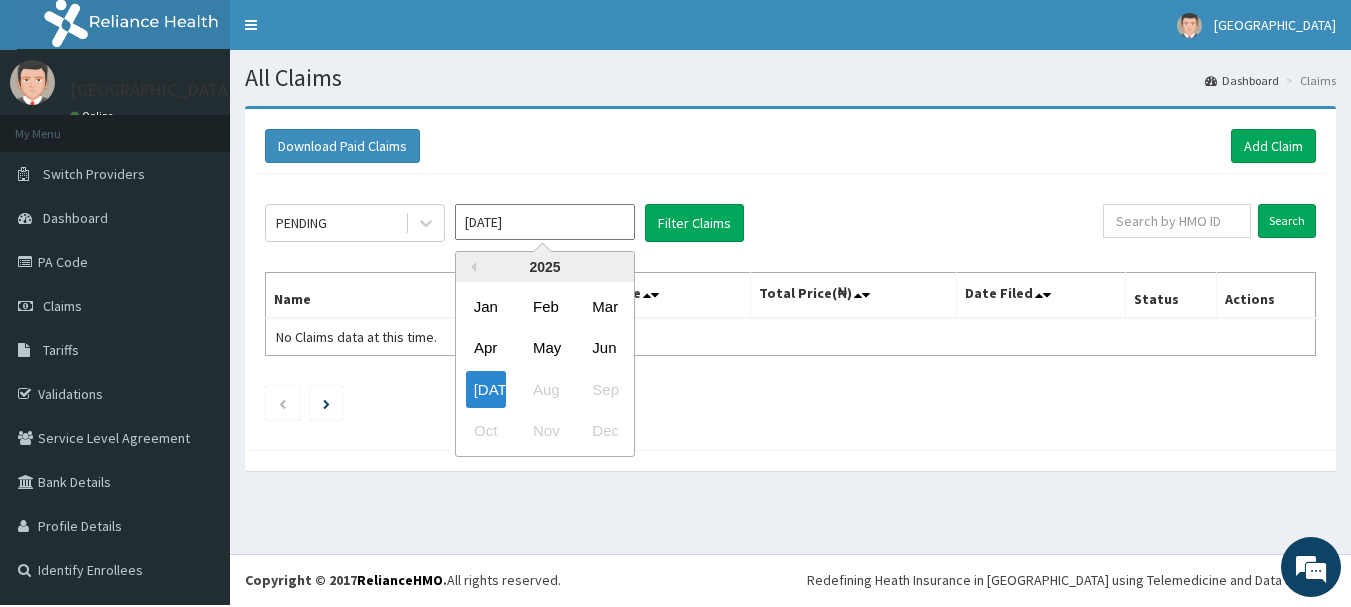 click on "[DATE]" at bounding box center (545, 222) 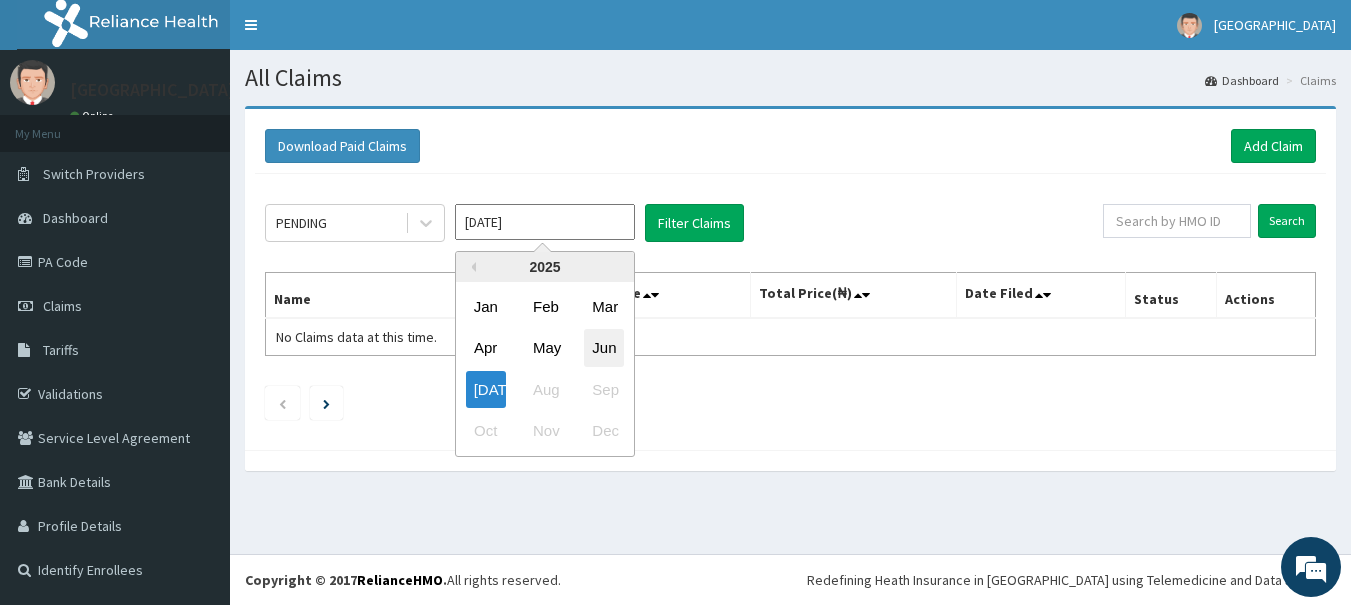 click on "Jun" at bounding box center [604, 348] 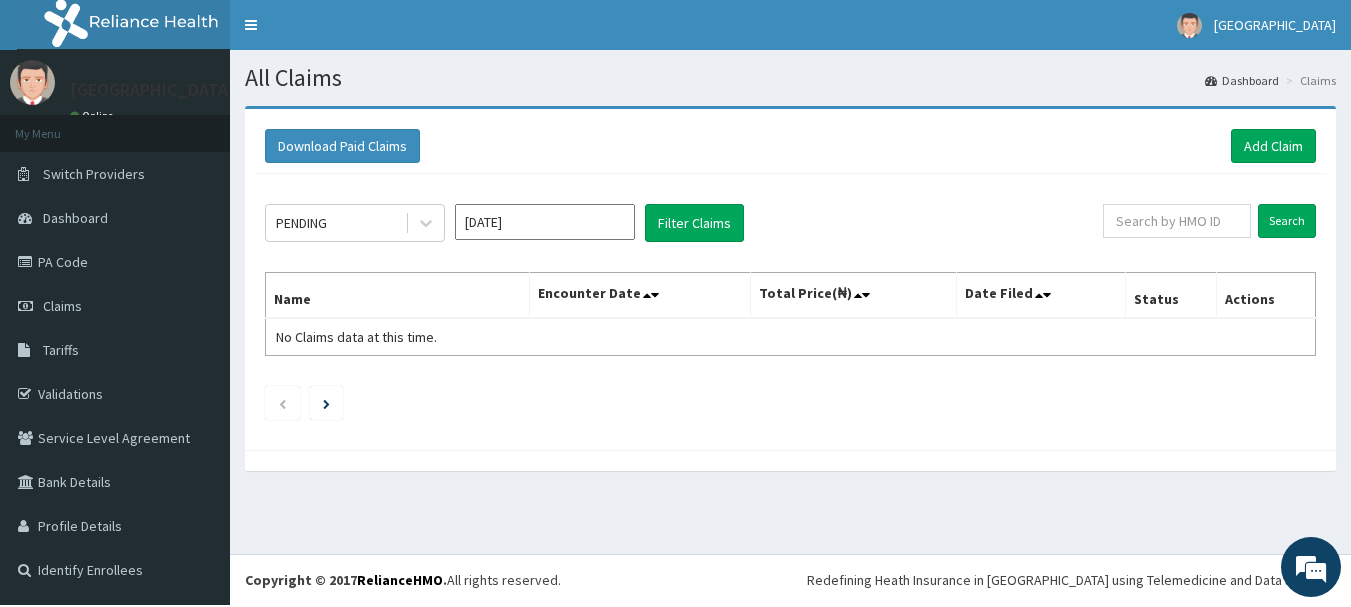 click on "PENDING [DATE] Filter Claims Search Name Encounter Date Total Price(₦) Date Filed Status Actions No Claims data at this time." 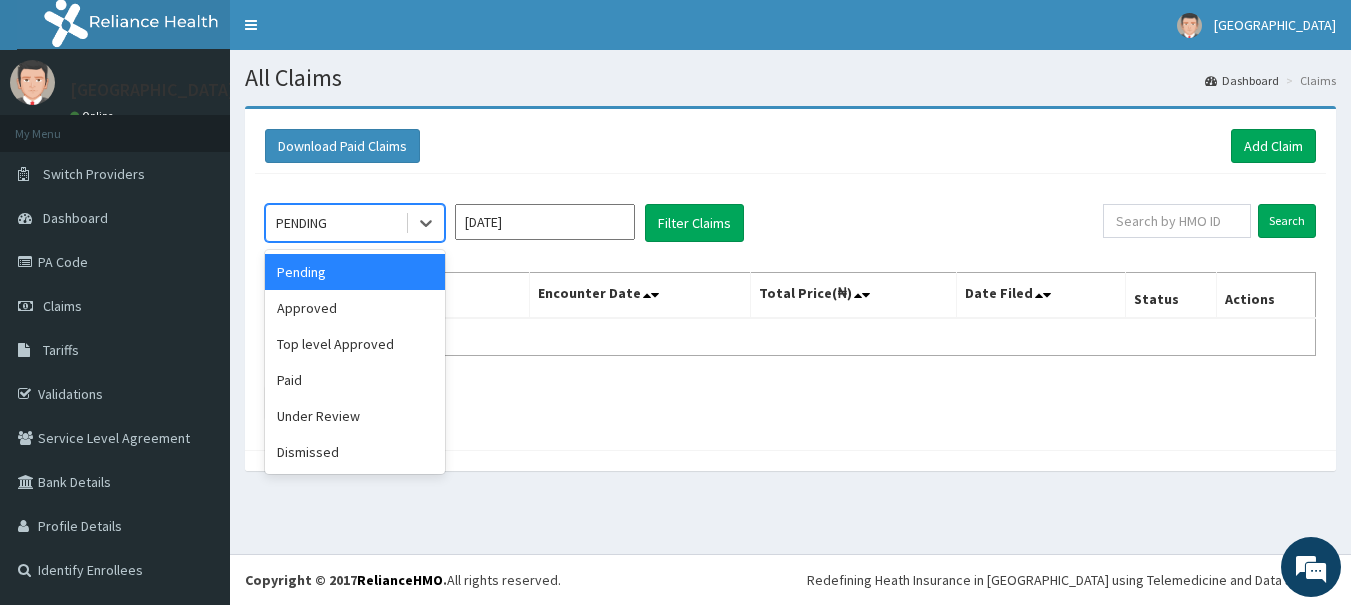 click on "PENDING" at bounding box center [335, 223] 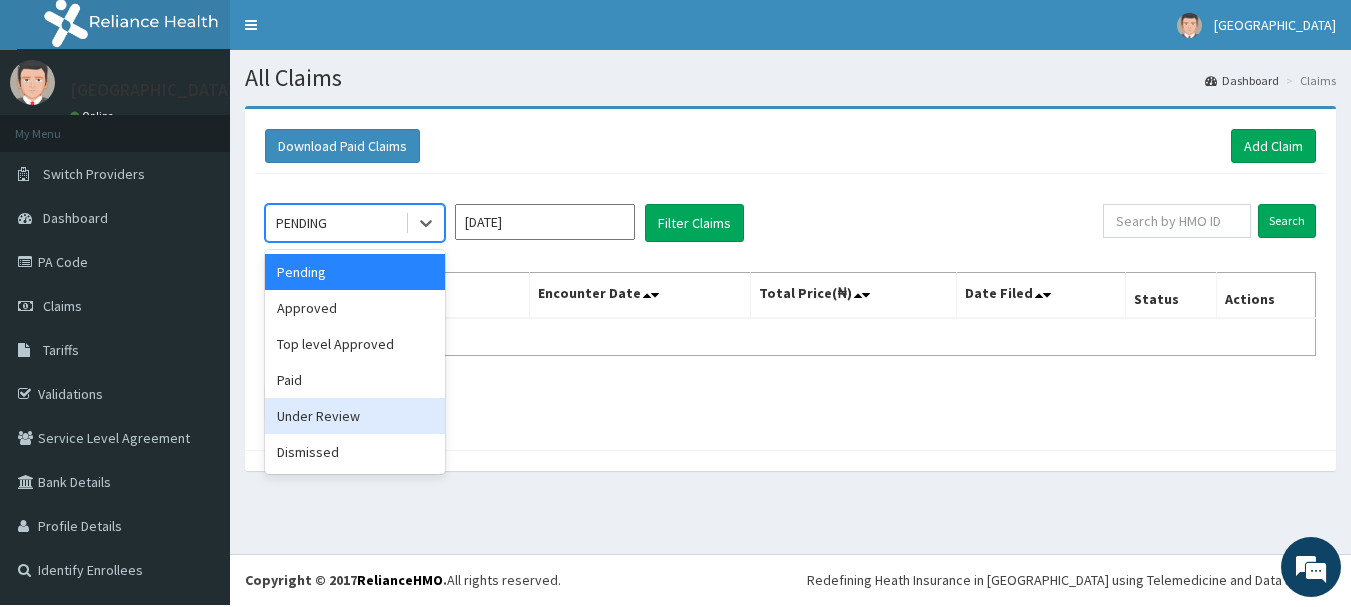 drag, startPoint x: 382, startPoint y: 419, endPoint x: 528, endPoint y: 298, distance: 189.6233 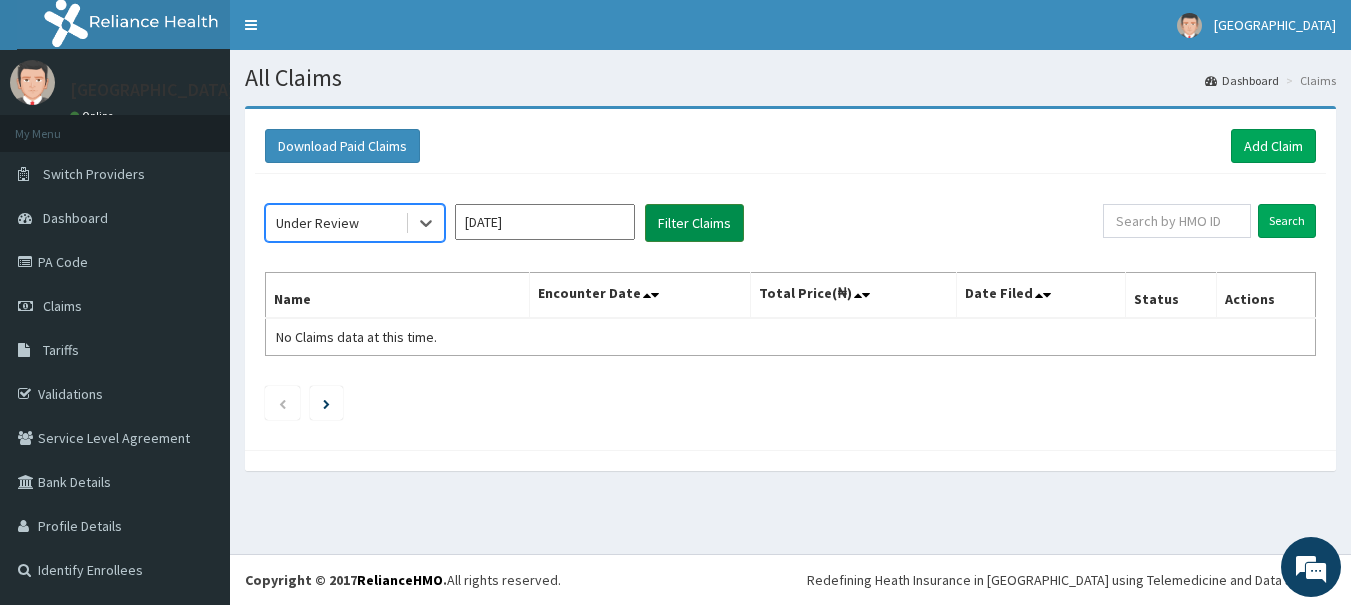 click on "Filter Claims" at bounding box center (694, 223) 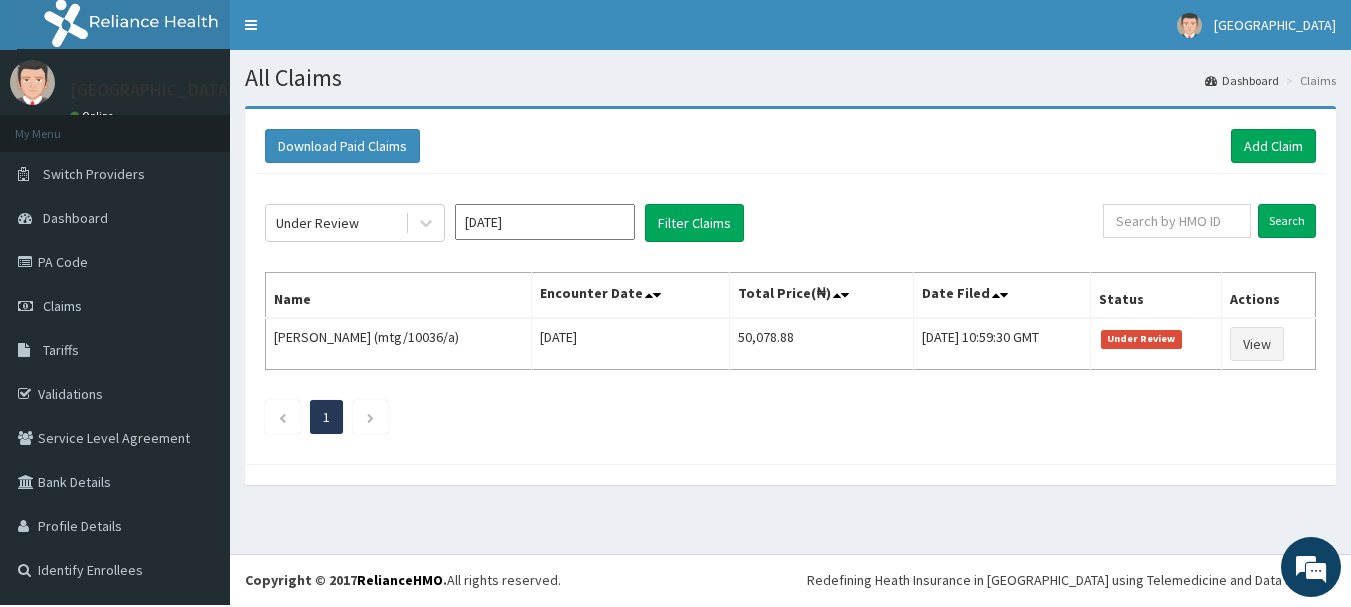 click on "Under Review [DATE] Filter Claims Search Name Encounter Date Total Price(₦) Date Filed Status Actions Olufisayo Adetimole (mtg/10036/a) [DATE] 50,078.88 [DATE] 10:59:30 GMT Under Review View 1" 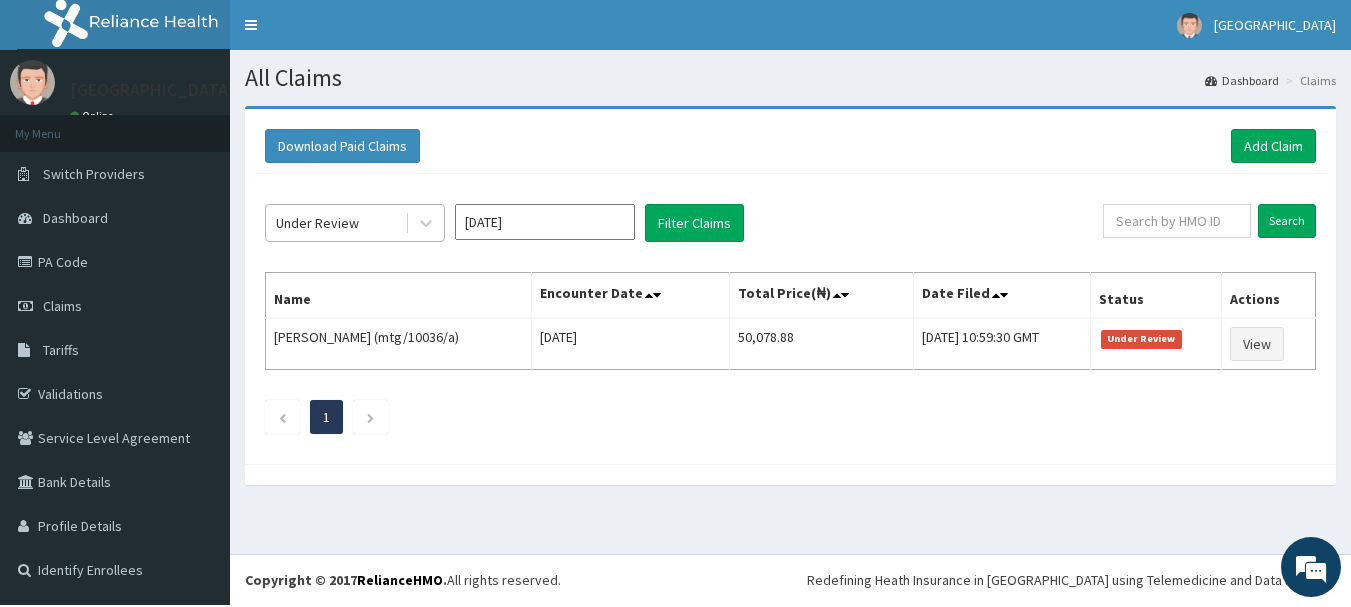 click on "Under Review" at bounding box center (335, 223) 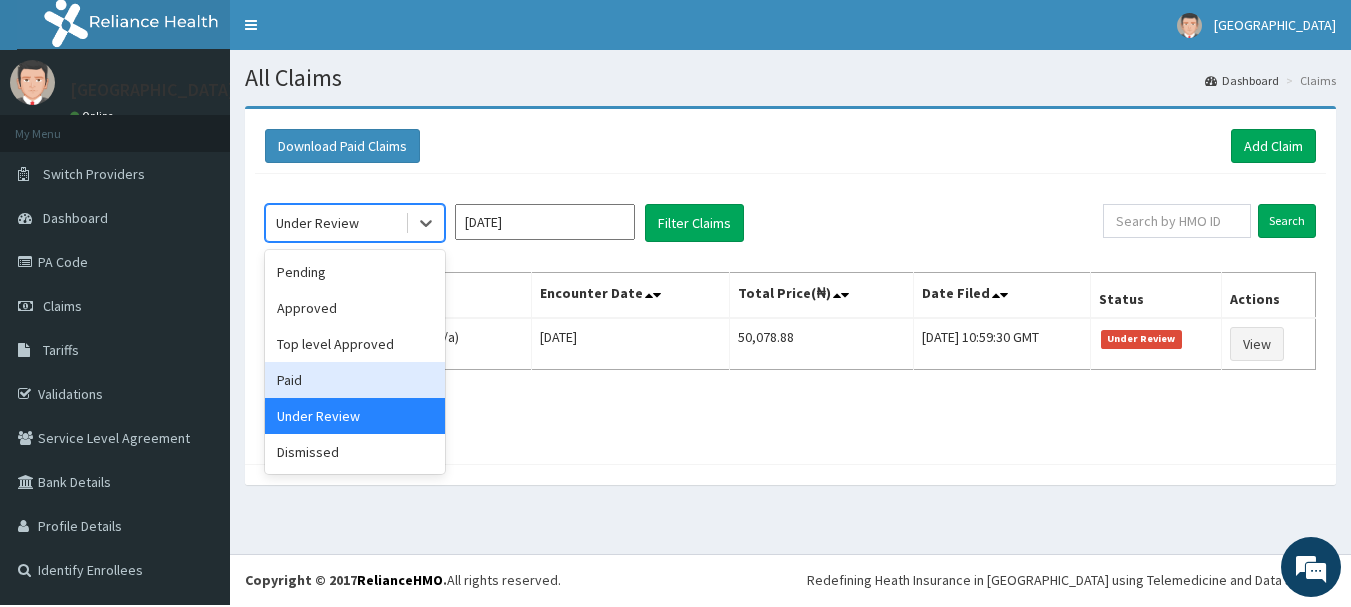 click on "Paid" at bounding box center (355, 380) 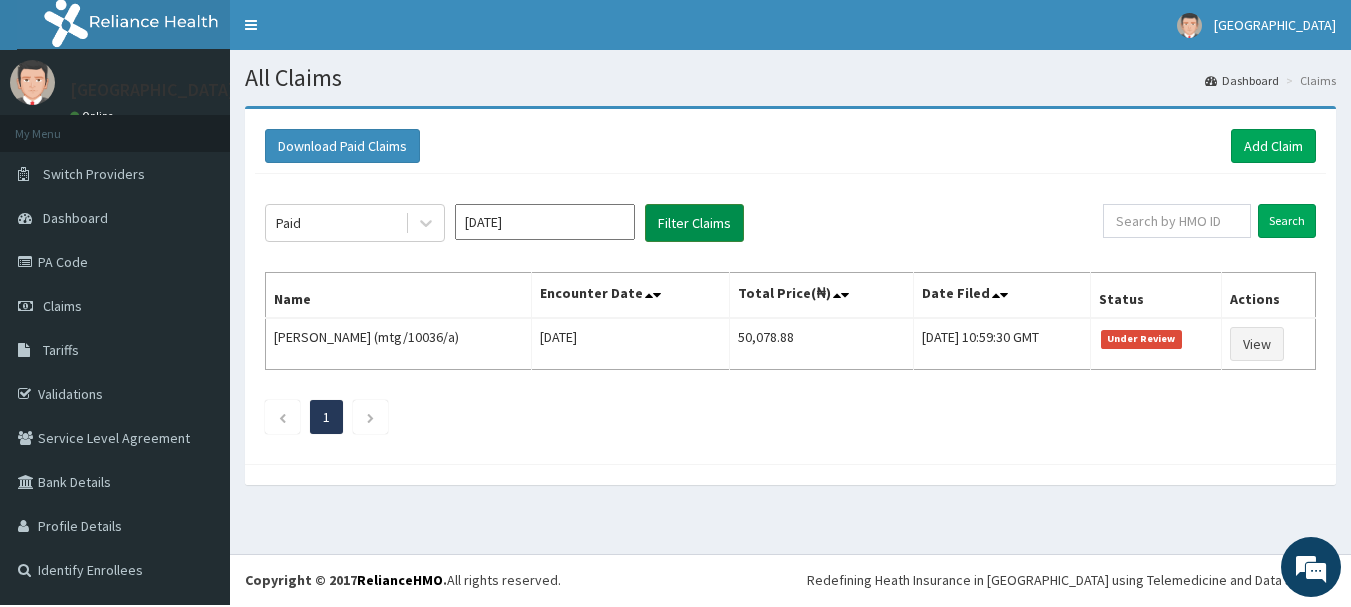 click on "Filter Claims" at bounding box center (694, 223) 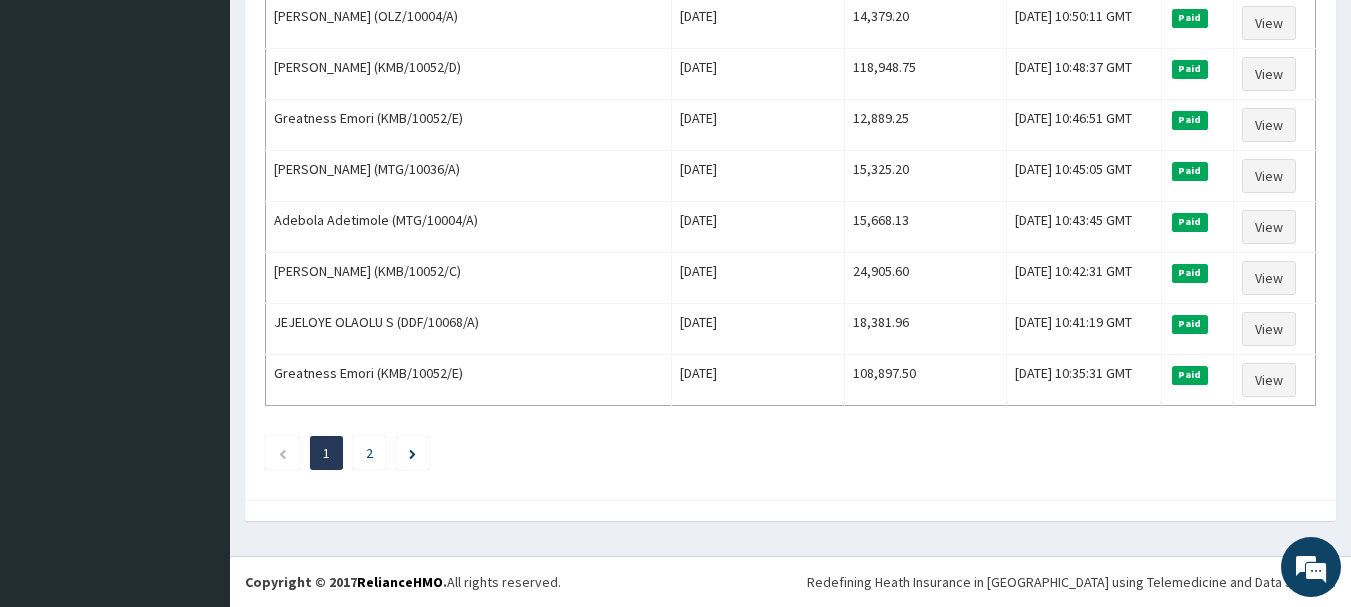 scroll, scrollTop: 2540, scrollLeft: 0, axis: vertical 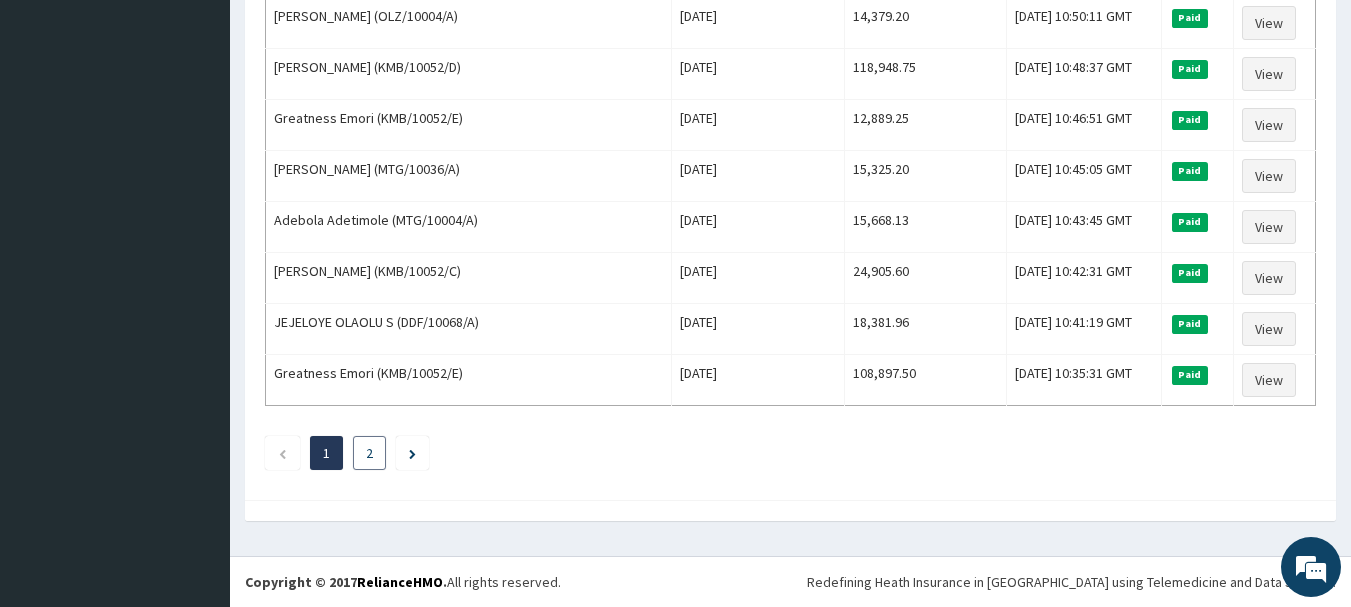 click on "2" at bounding box center (369, 453) 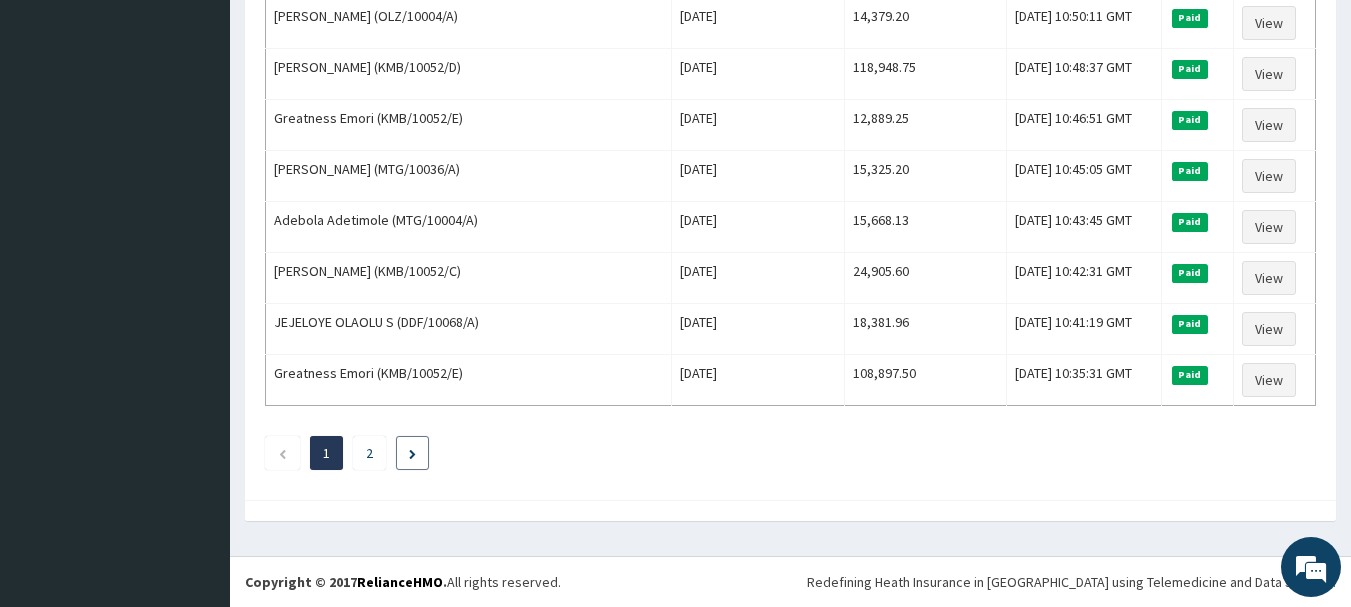 click at bounding box center [412, 453] 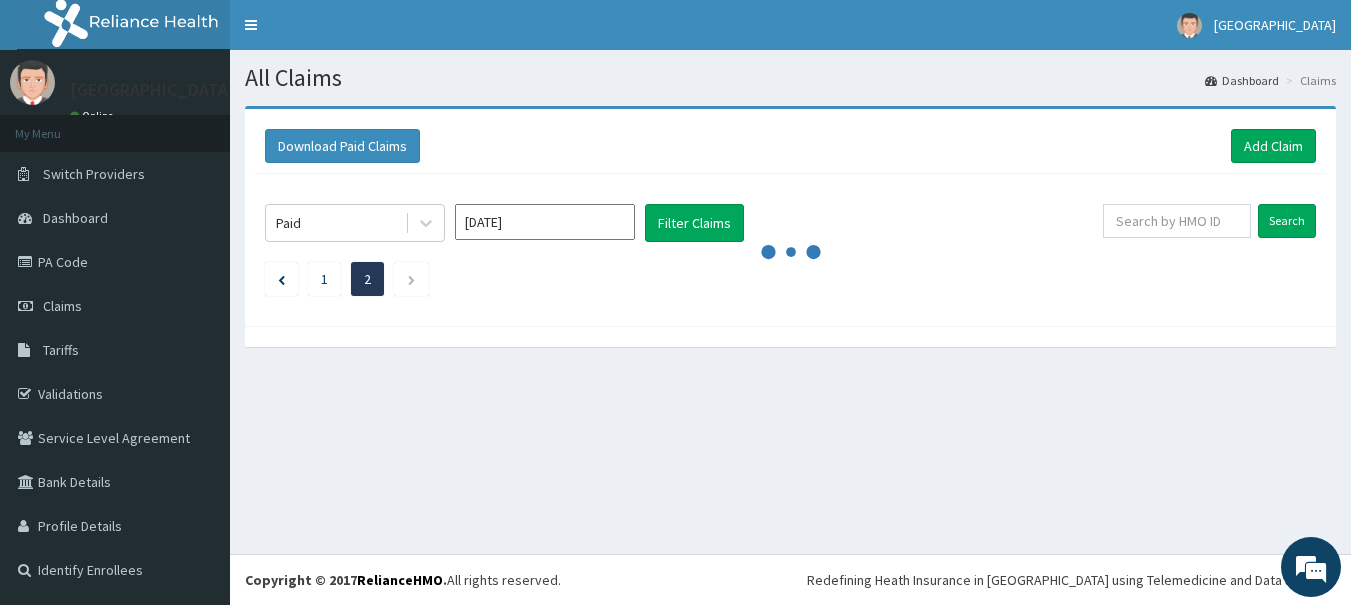 scroll, scrollTop: 1, scrollLeft: 0, axis: vertical 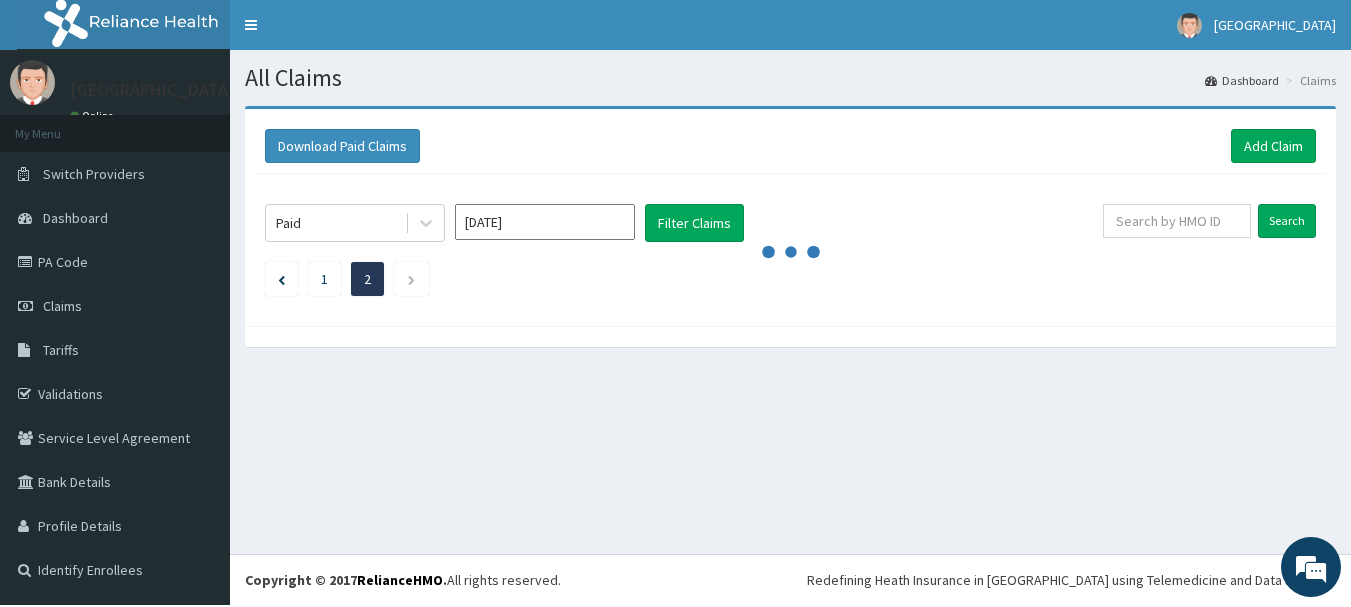 click on "All Claims
Dashboard
Claims
Download Paid Claims Add Claim × Note you can only download claims within a maximum of 1 year and the dates will auto-adjust when you select range that is greater than 1 year From [DATE] To [DATE] Close Download Paid [DATE] Filter Claims Search 1 2" at bounding box center [790, 302] 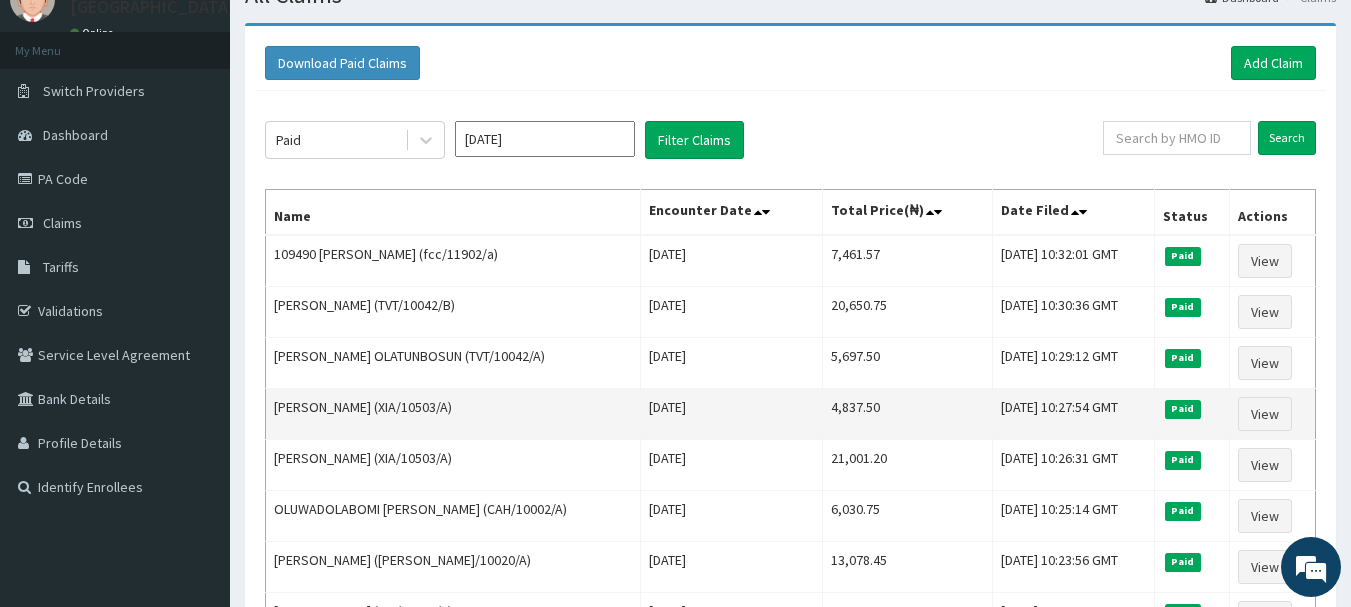 scroll, scrollTop: 38, scrollLeft: 0, axis: vertical 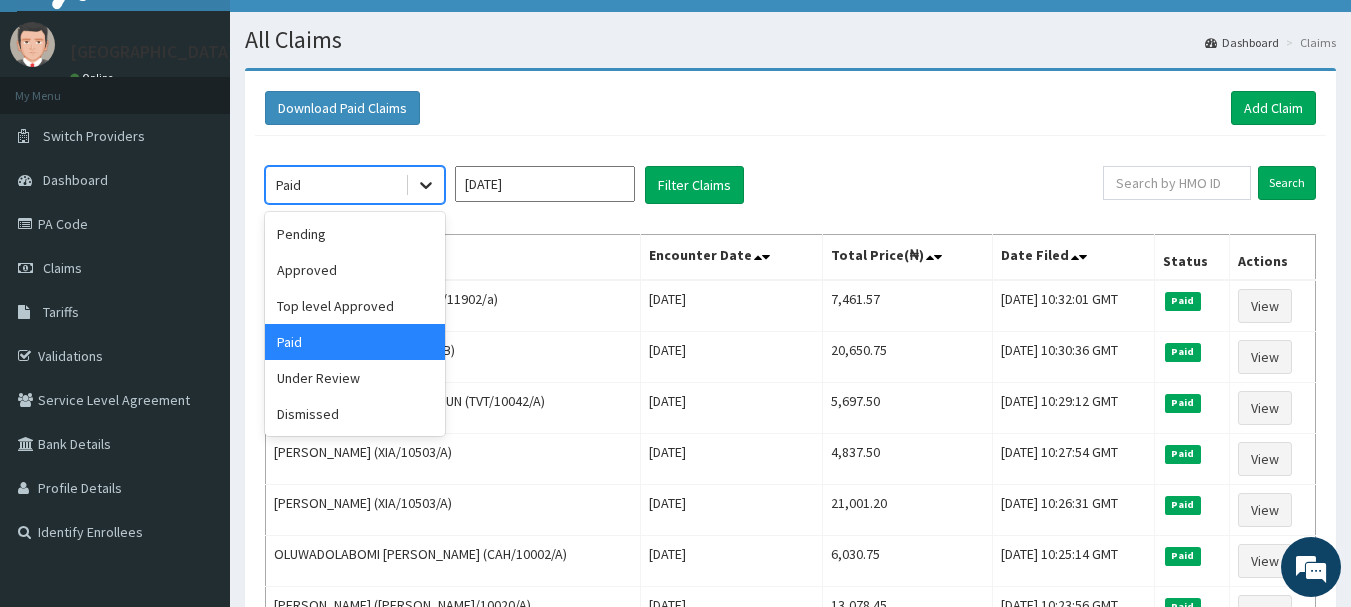 drag, startPoint x: 404, startPoint y: 185, endPoint x: 409, endPoint y: 195, distance: 11.18034 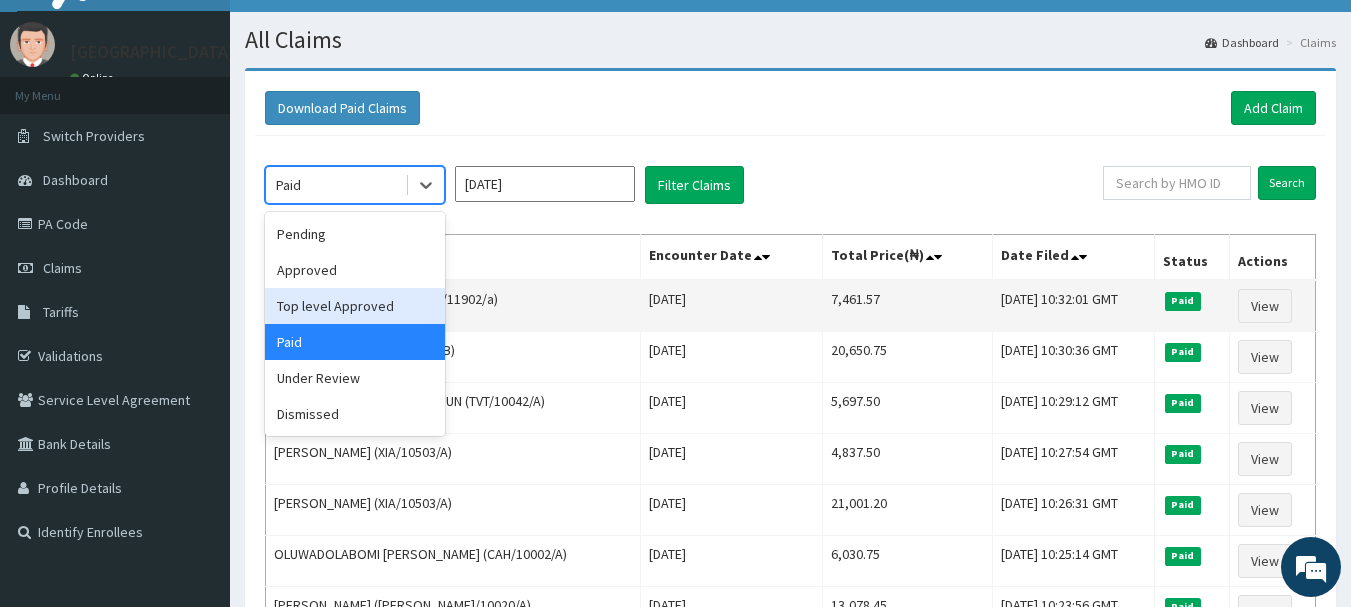 drag, startPoint x: 371, startPoint y: 309, endPoint x: 390, endPoint y: 299, distance: 21.470911 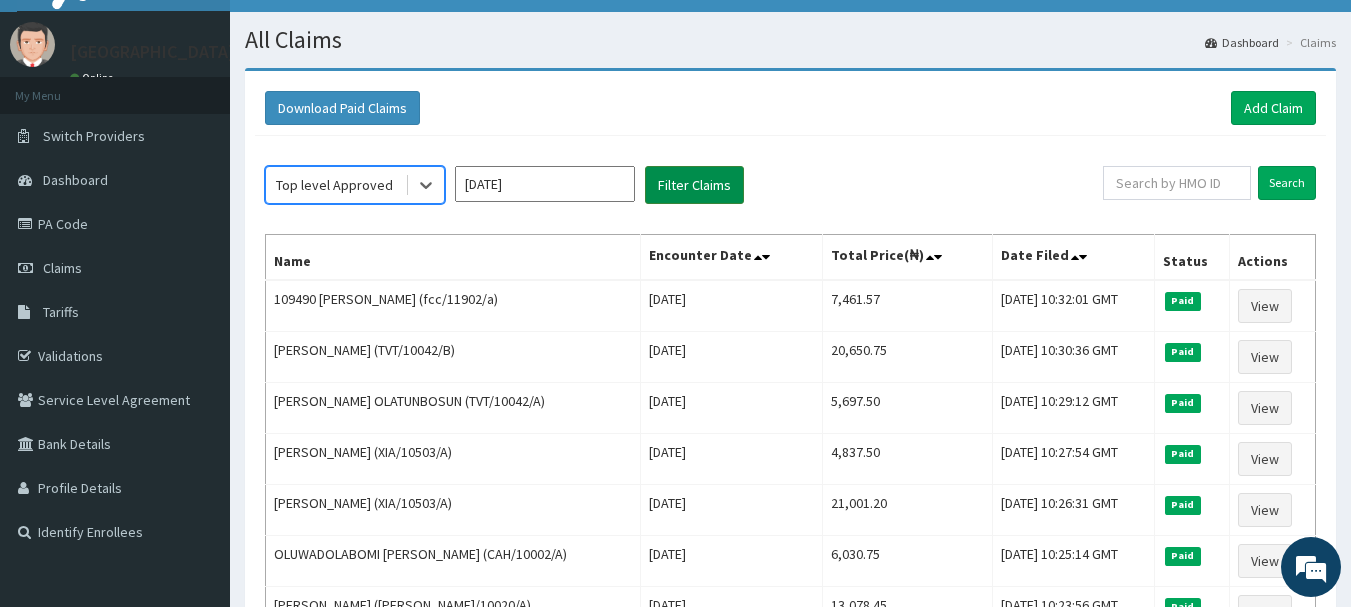 click on "Filter Claims" at bounding box center (694, 185) 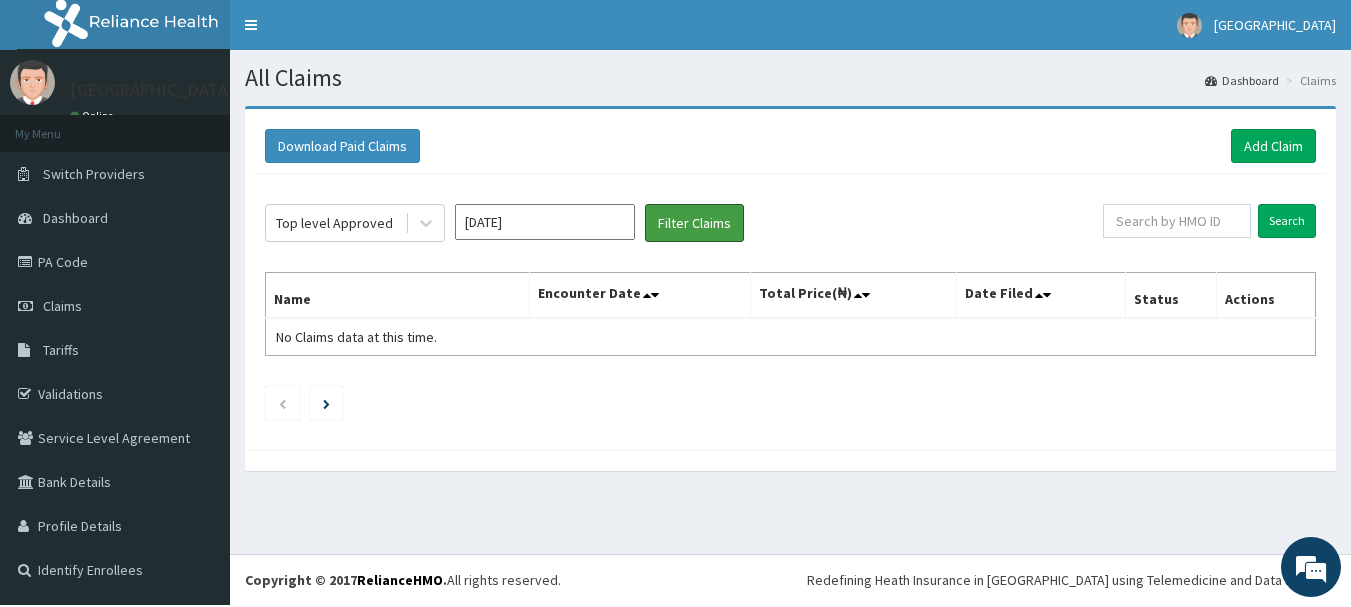 scroll, scrollTop: 1, scrollLeft: 0, axis: vertical 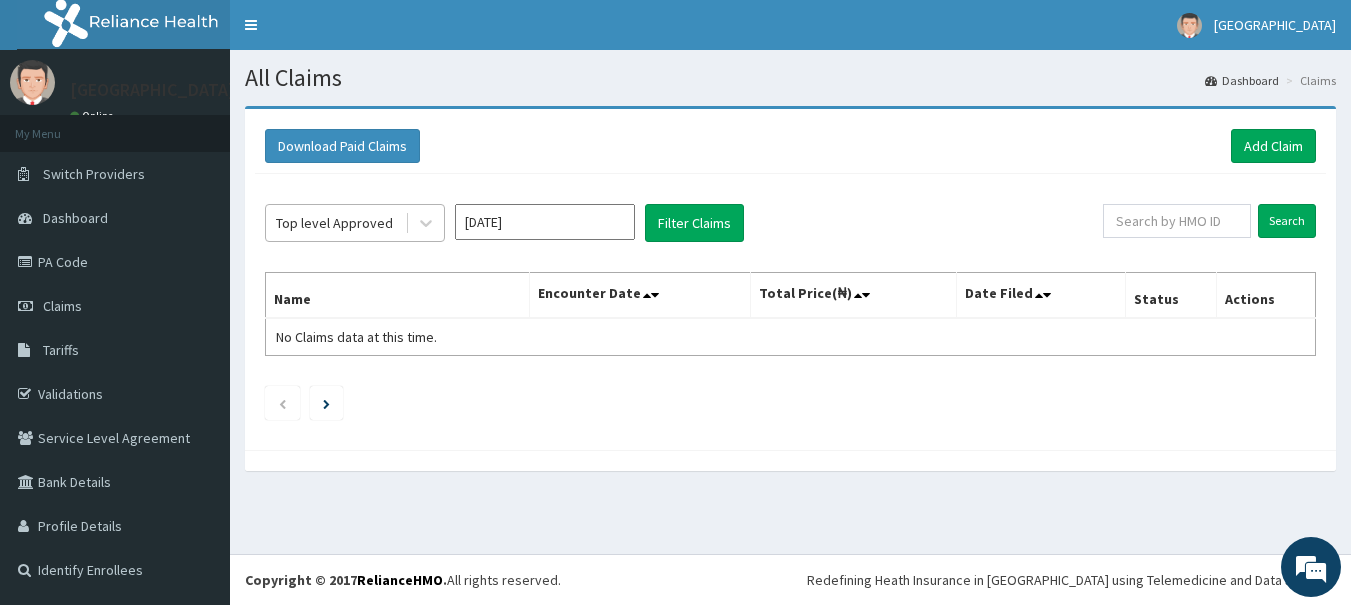 click on "Top level Approved" at bounding box center [335, 223] 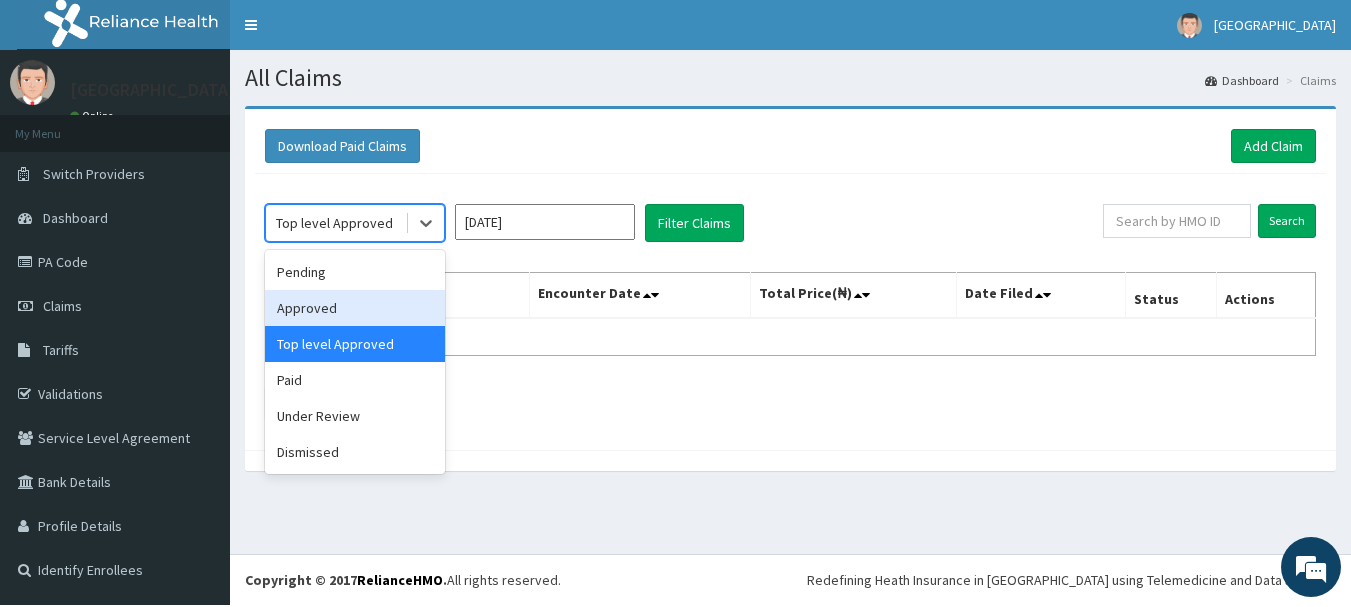 click on "Approved" at bounding box center (355, 308) 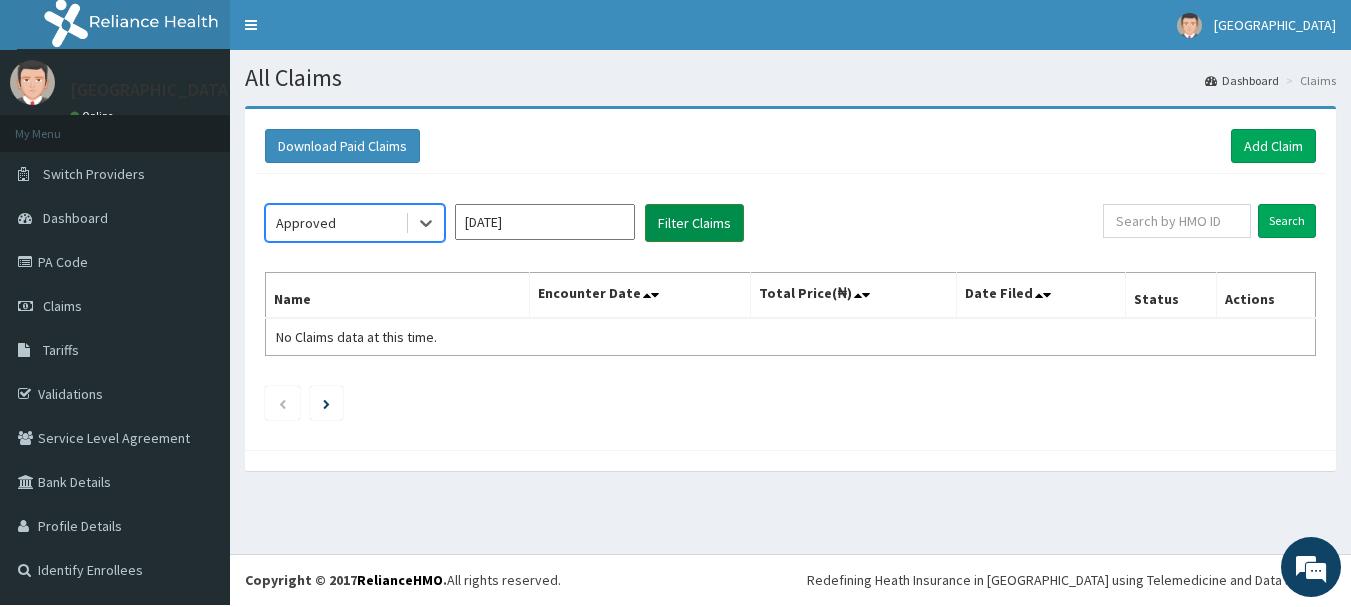 click on "Filter Claims" at bounding box center (694, 223) 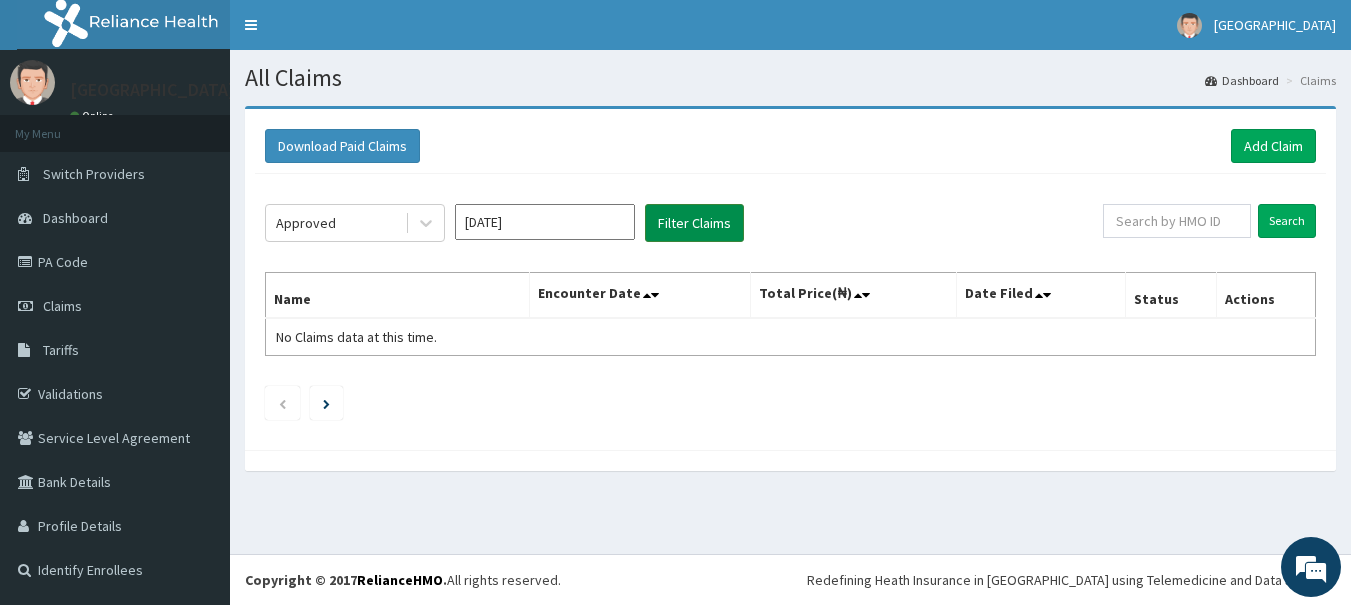 click on "Filter Claims" at bounding box center (694, 223) 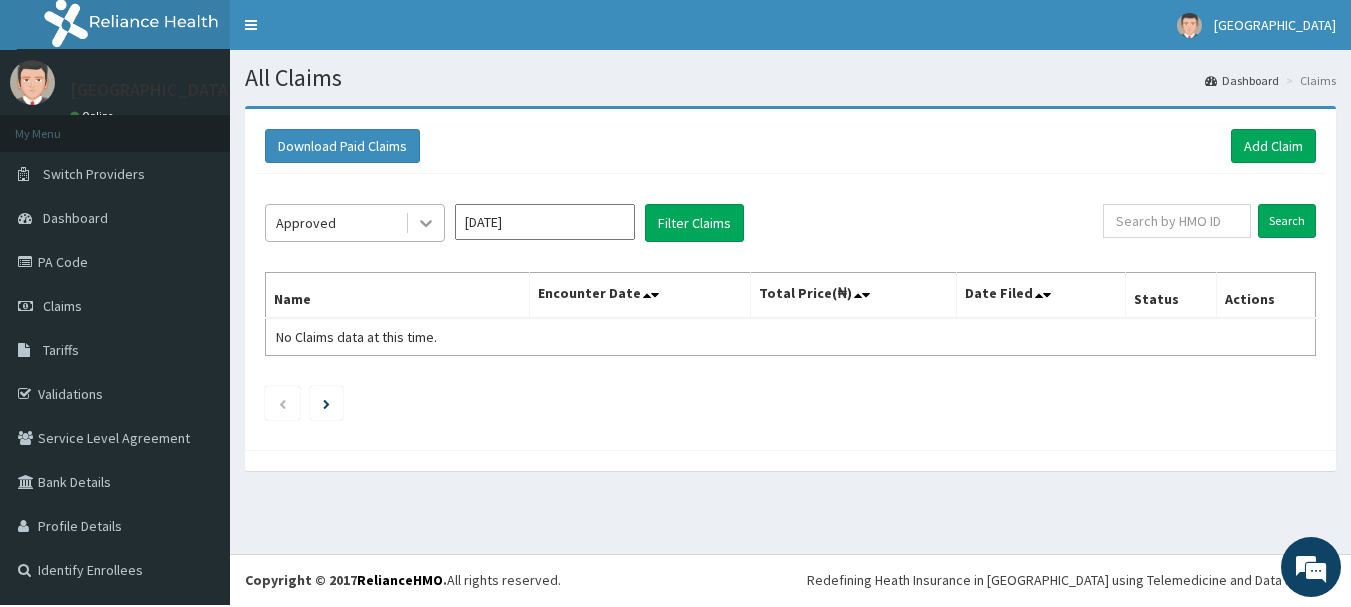 click 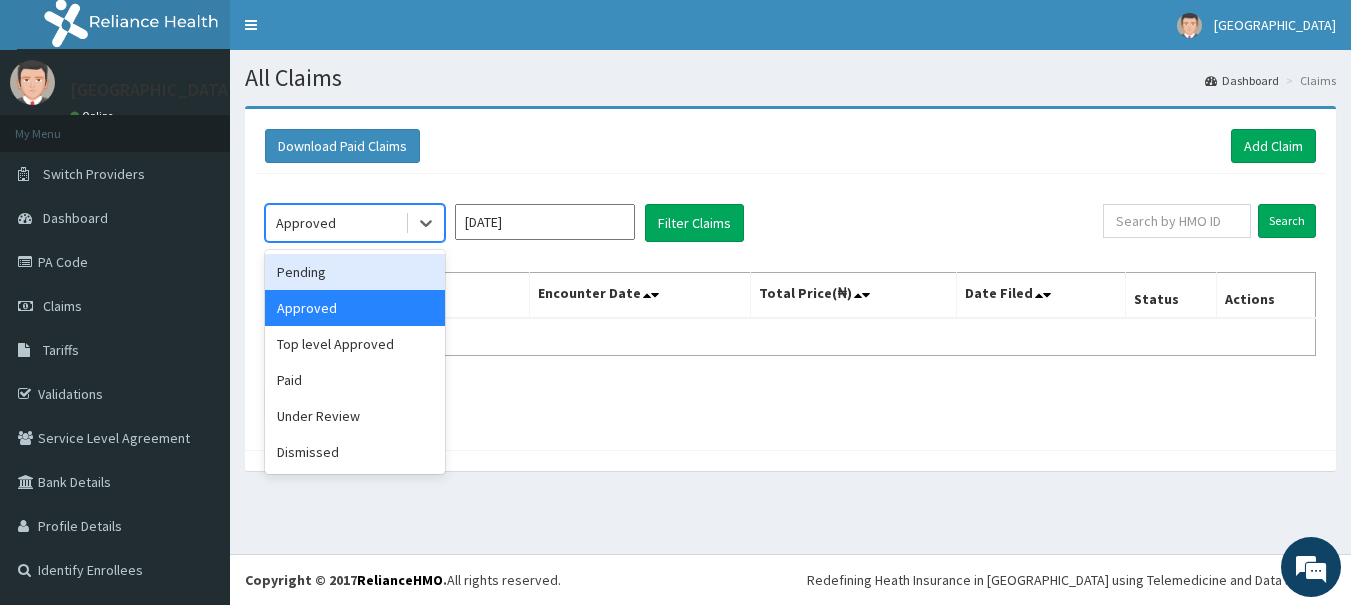 click on "Pending" at bounding box center [355, 272] 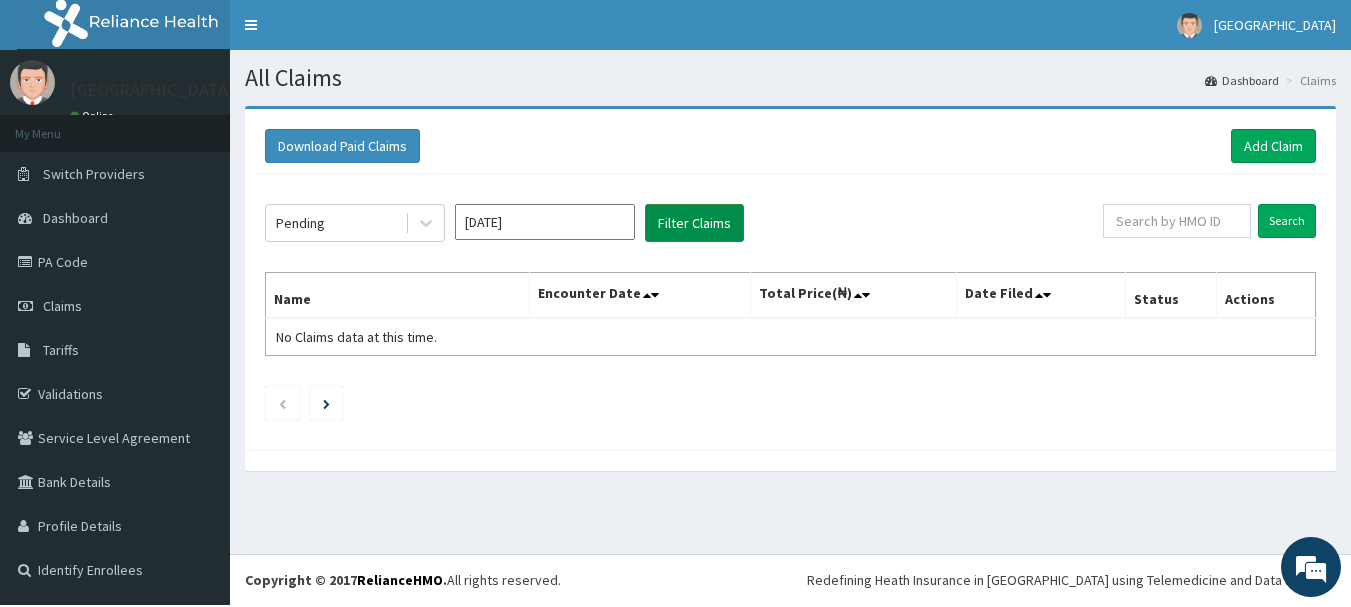 click on "Filter Claims" at bounding box center (694, 223) 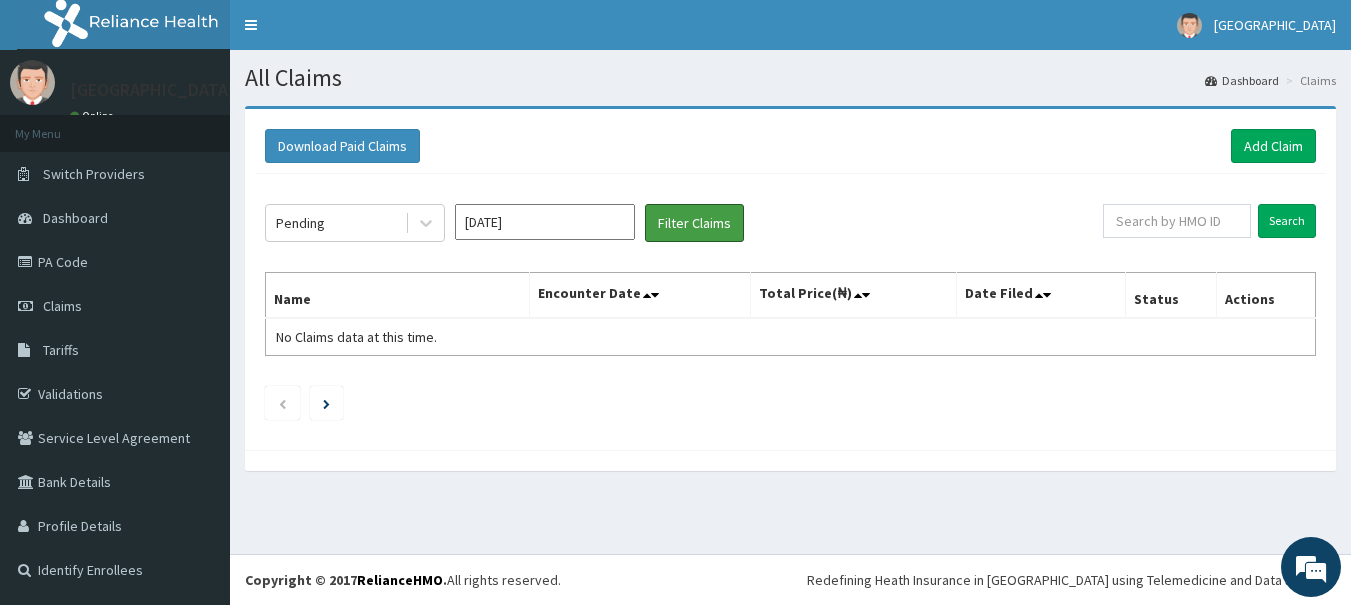 drag, startPoint x: 666, startPoint y: 222, endPoint x: 525, endPoint y: 176, distance: 148.31386 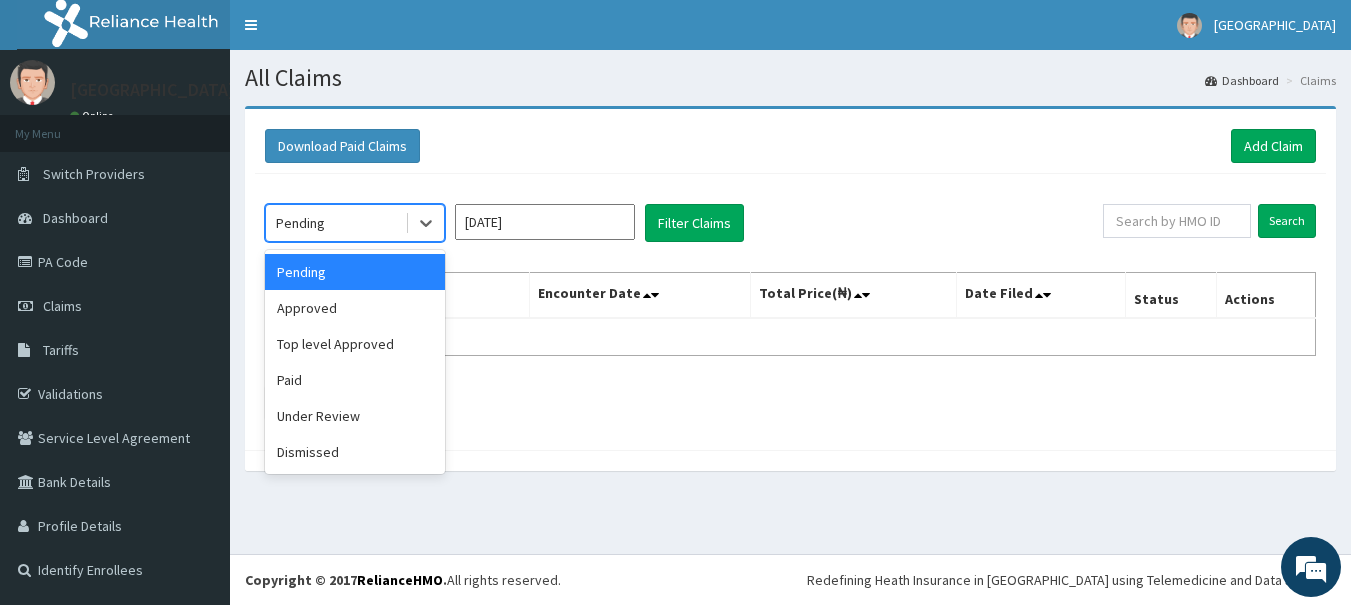 drag, startPoint x: 411, startPoint y: 218, endPoint x: 404, endPoint y: 264, distance: 46.52956 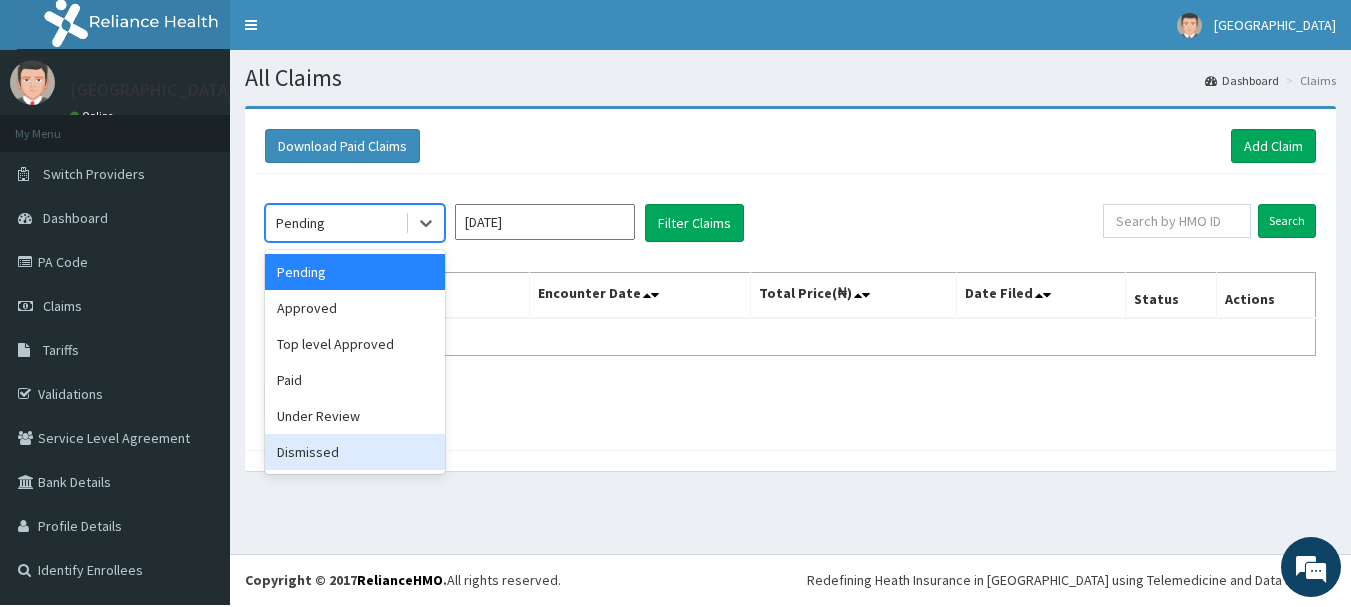 drag, startPoint x: 359, startPoint y: 451, endPoint x: 373, endPoint y: 437, distance: 19.79899 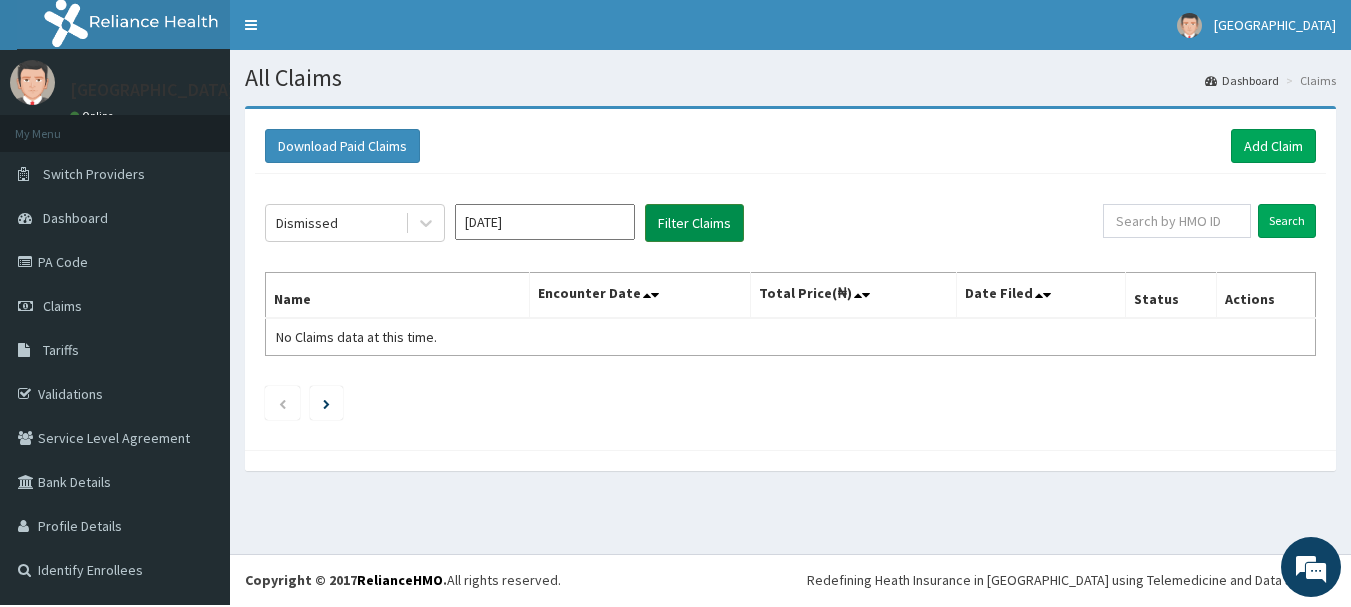 click on "Filter Claims" at bounding box center [694, 223] 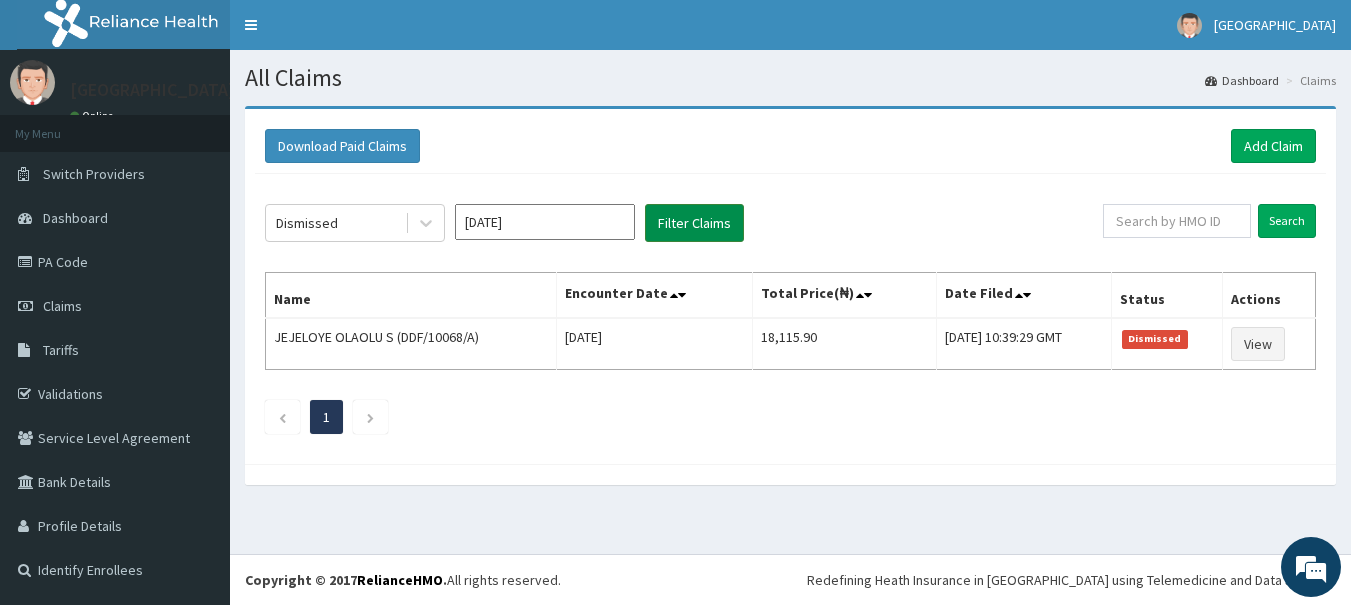 click on "Filter Claims" at bounding box center (694, 223) 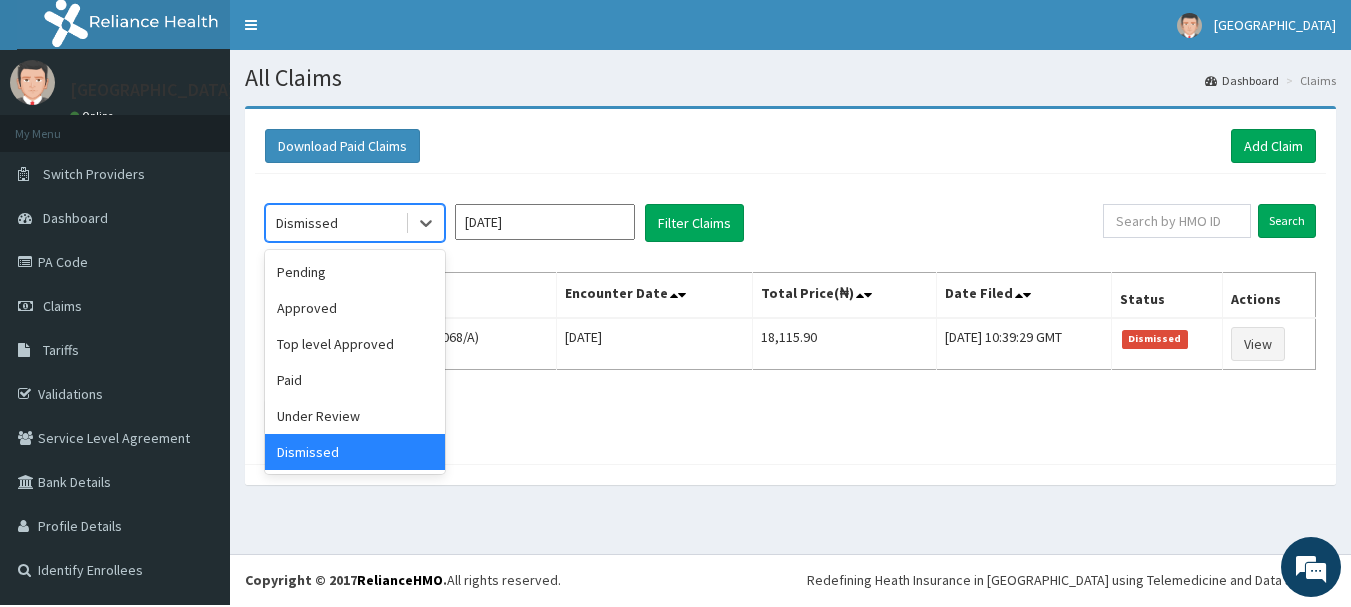 drag, startPoint x: 416, startPoint y: 220, endPoint x: 405, endPoint y: 253, distance: 34.785053 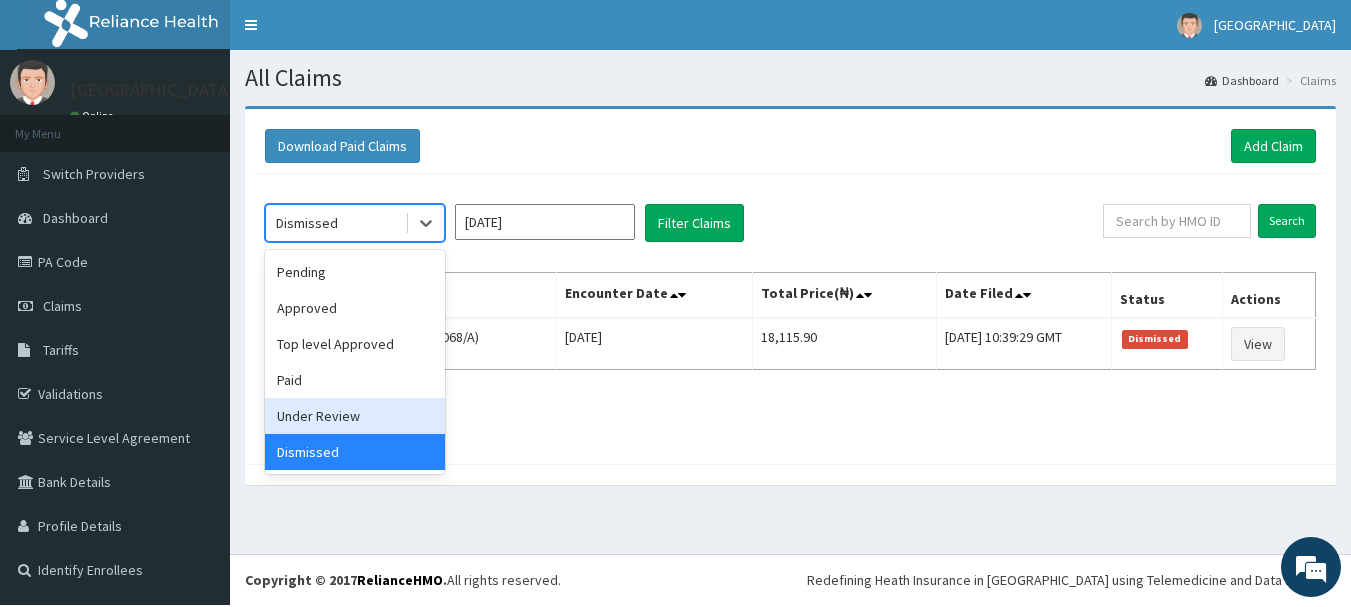 click on "Under Review" at bounding box center (355, 416) 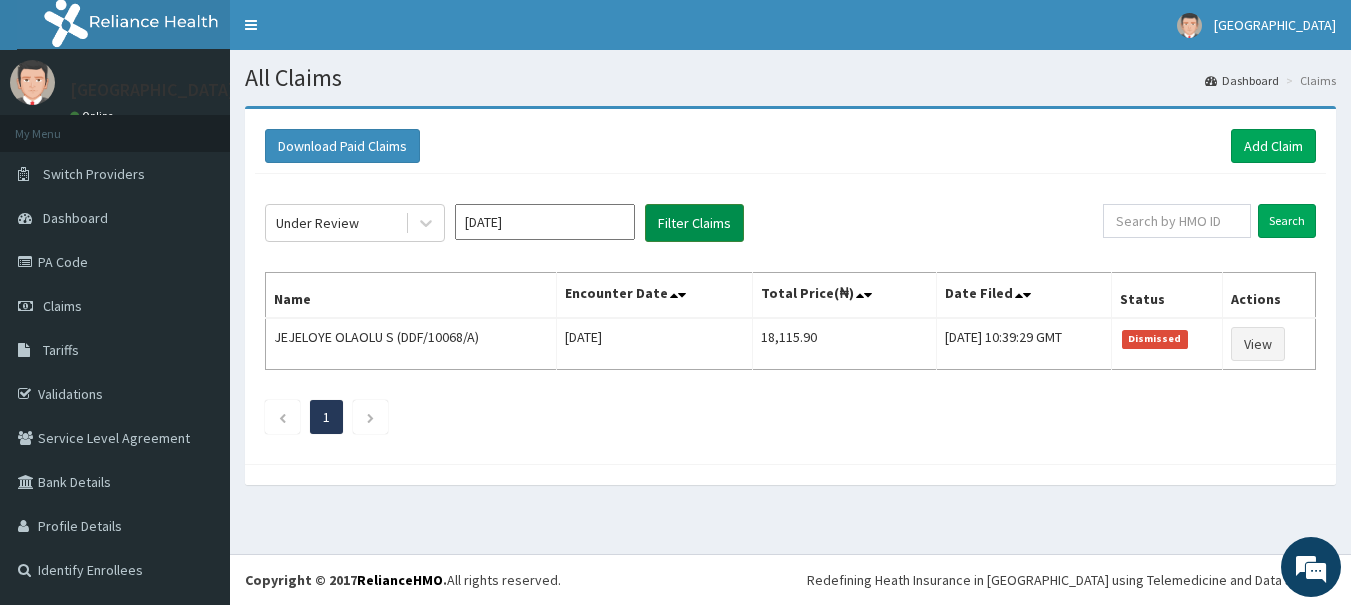 click on "Filter Claims" at bounding box center [694, 223] 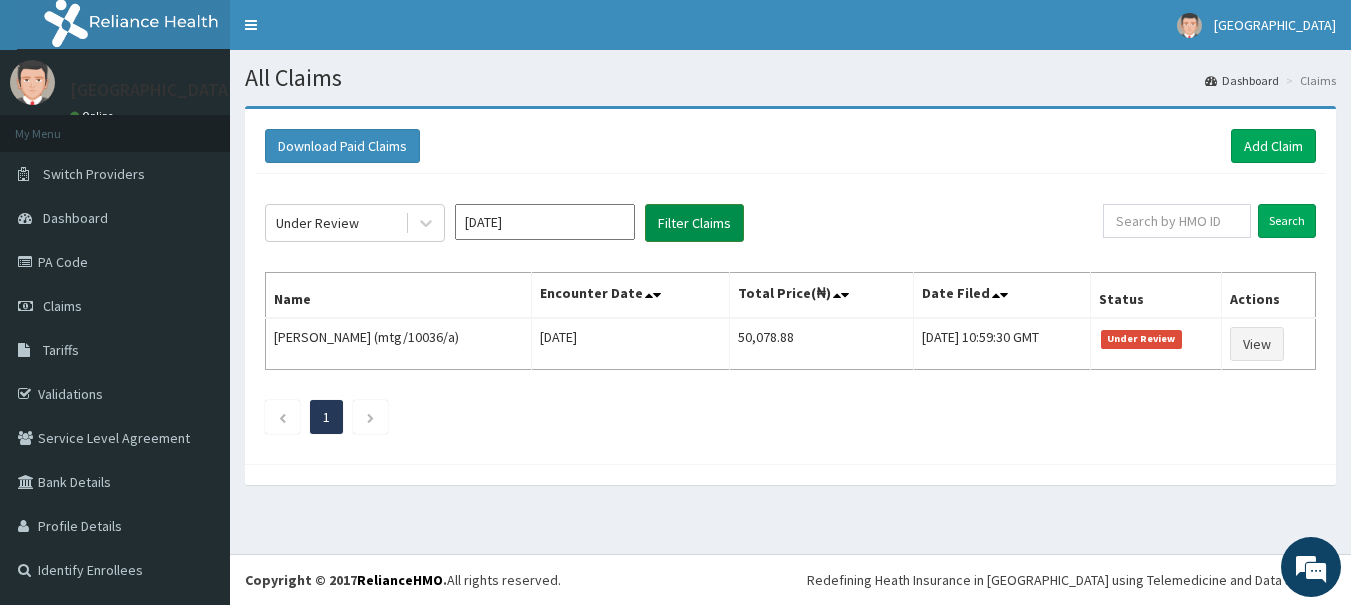 click on "Filter Claims" at bounding box center (694, 223) 